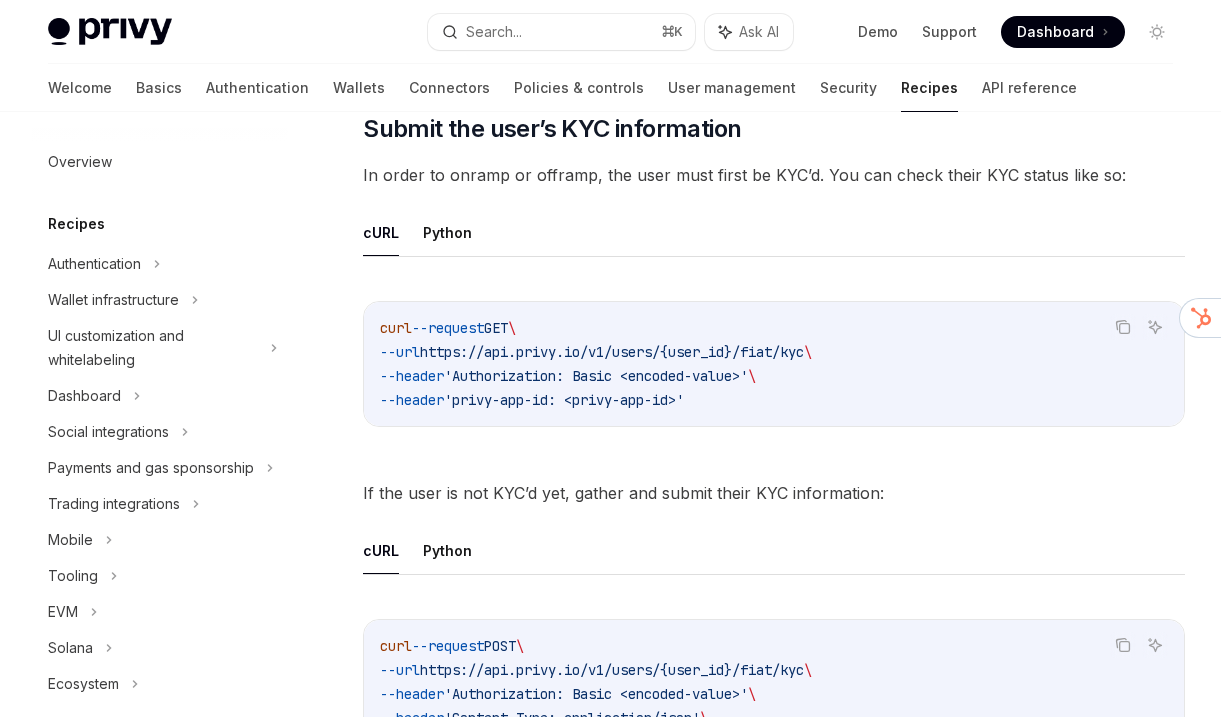 scroll, scrollTop: 2278, scrollLeft: 0, axis: vertical 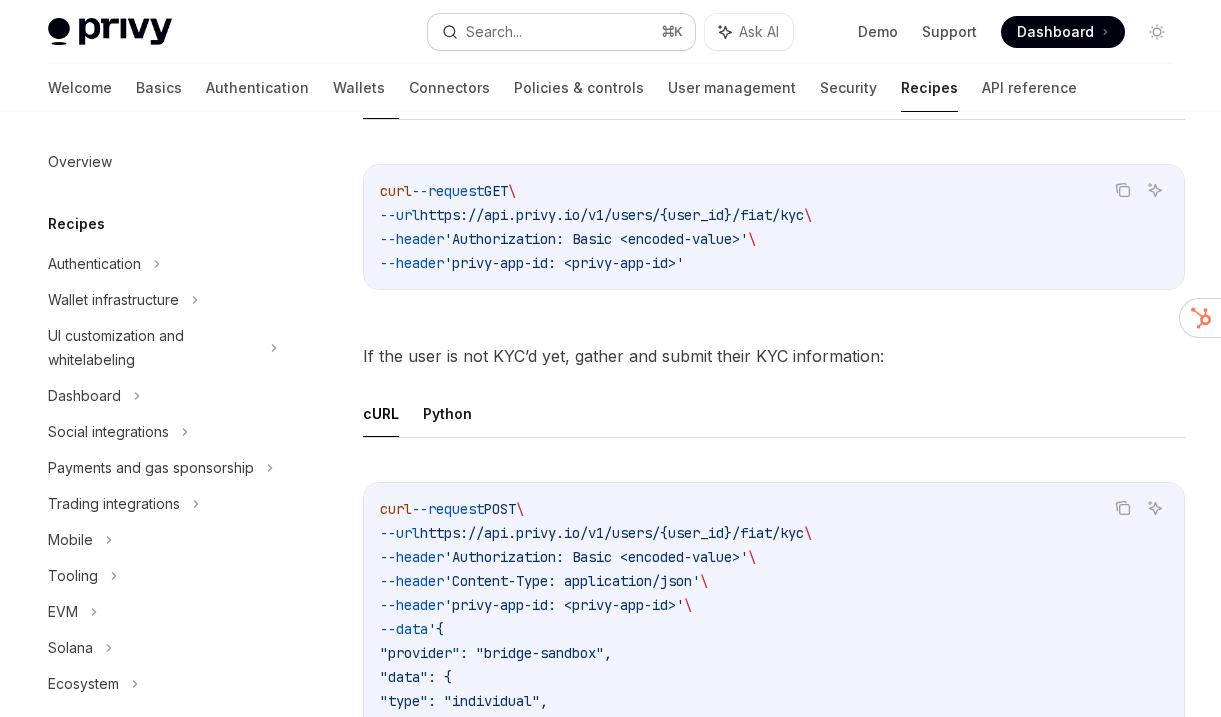click on "Search..." at bounding box center [494, 32] 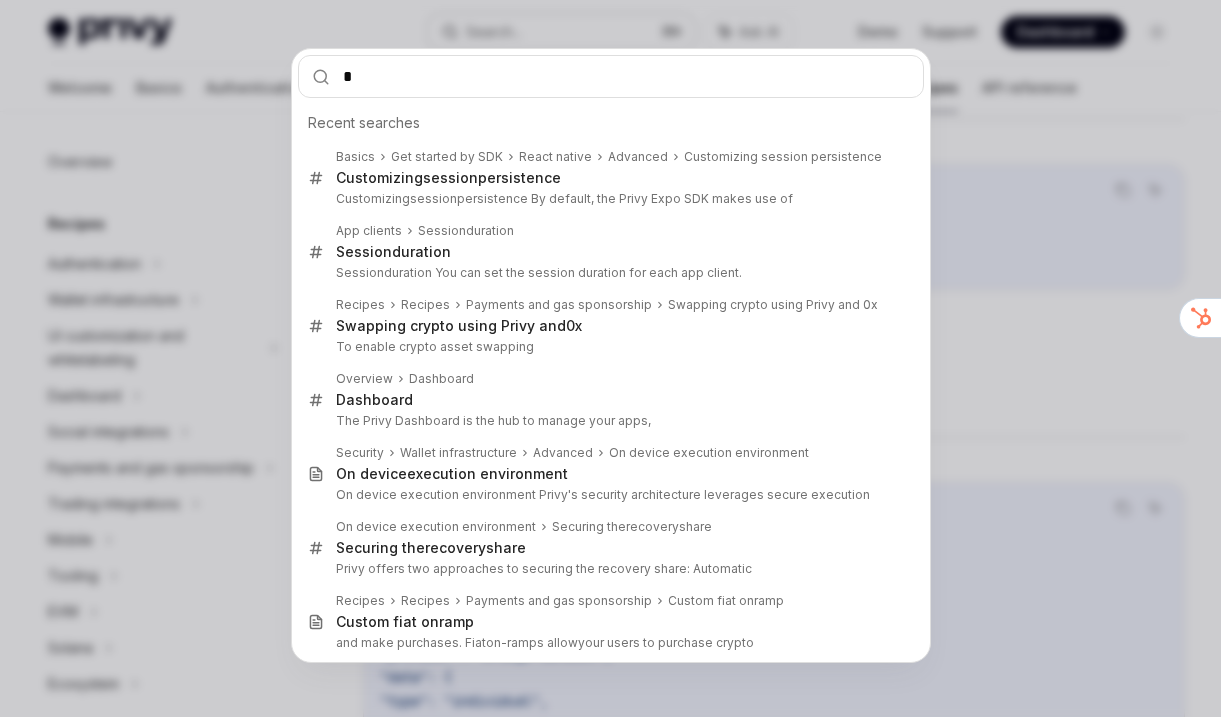 type on "**" 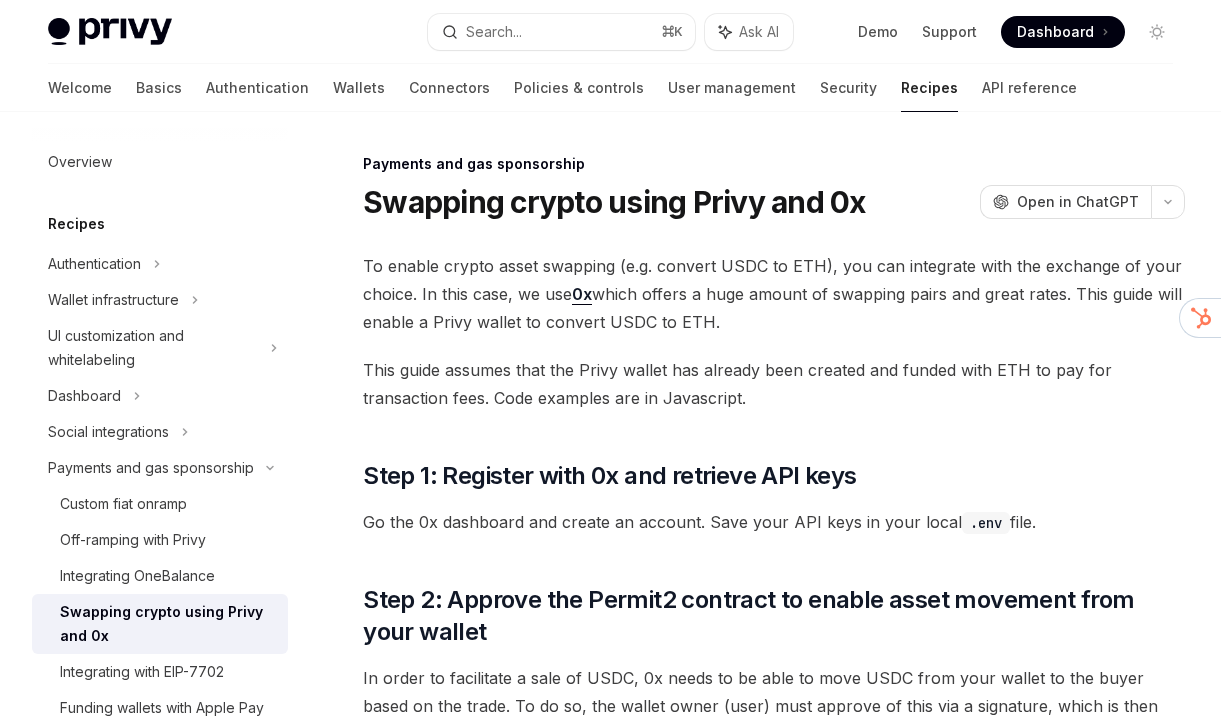 scroll, scrollTop: 0, scrollLeft: 0, axis: both 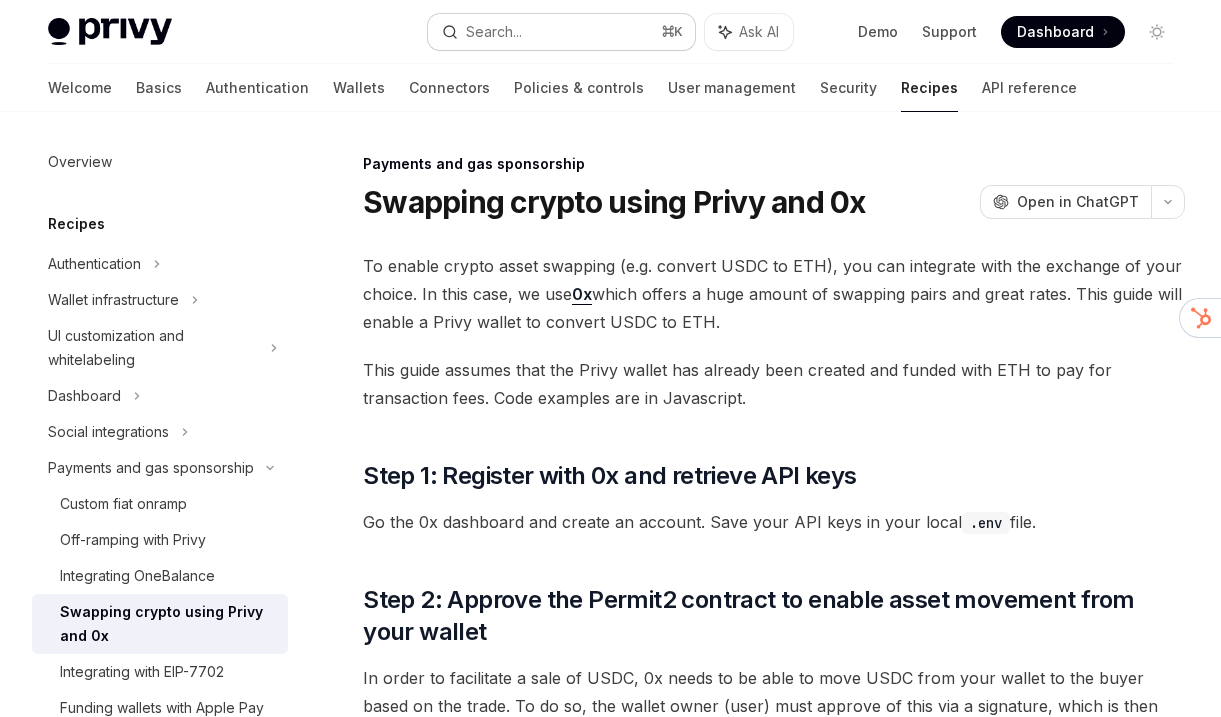 click on "Search... ⌘ K" at bounding box center (561, 32) 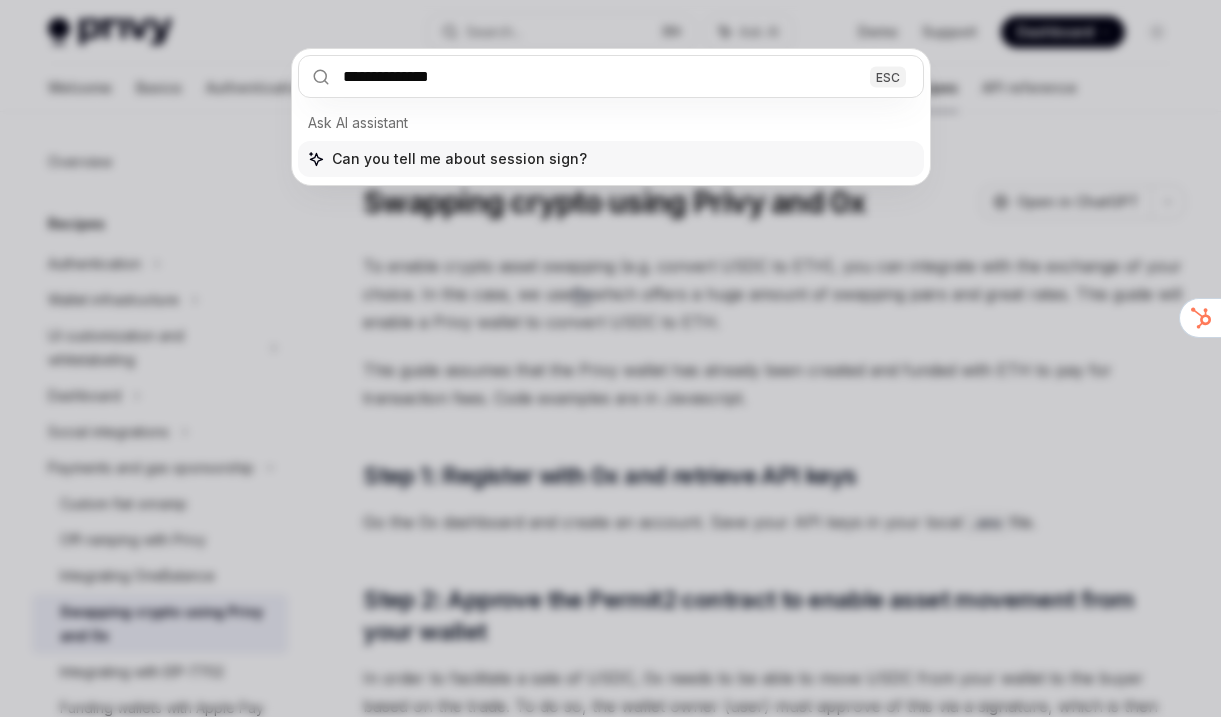 type on "**********" 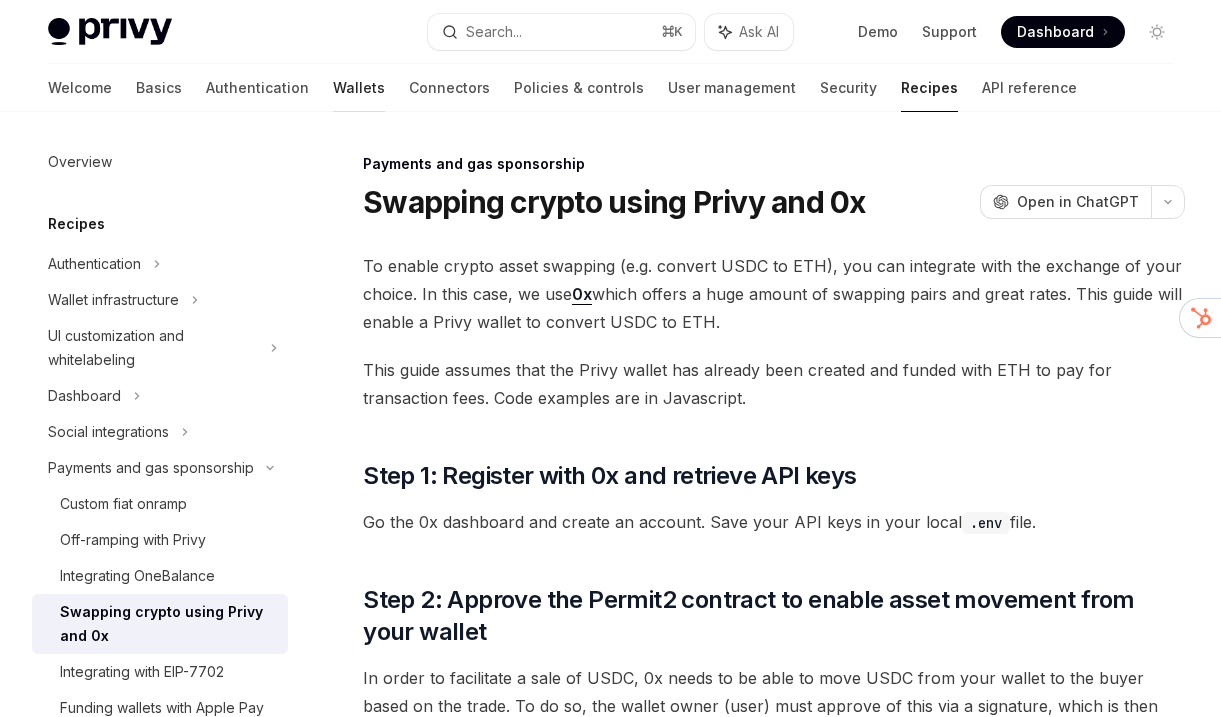 click on "Wallets" at bounding box center (359, 88) 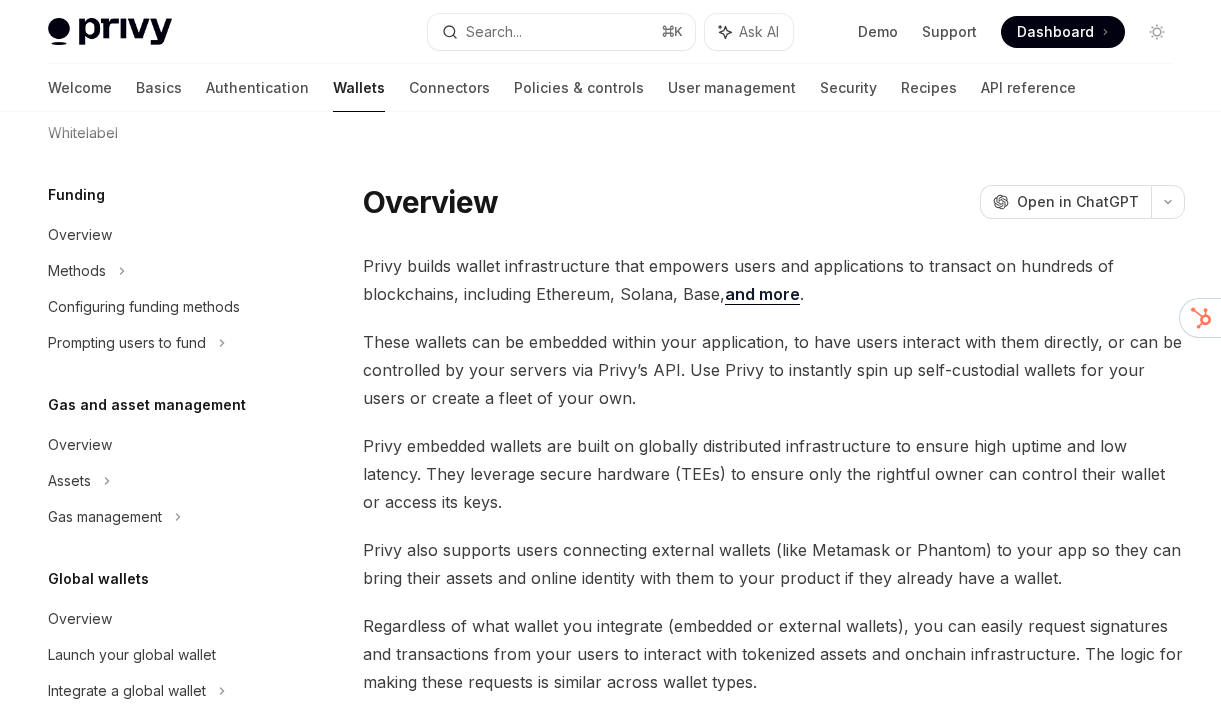 scroll, scrollTop: 755, scrollLeft: 0, axis: vertical 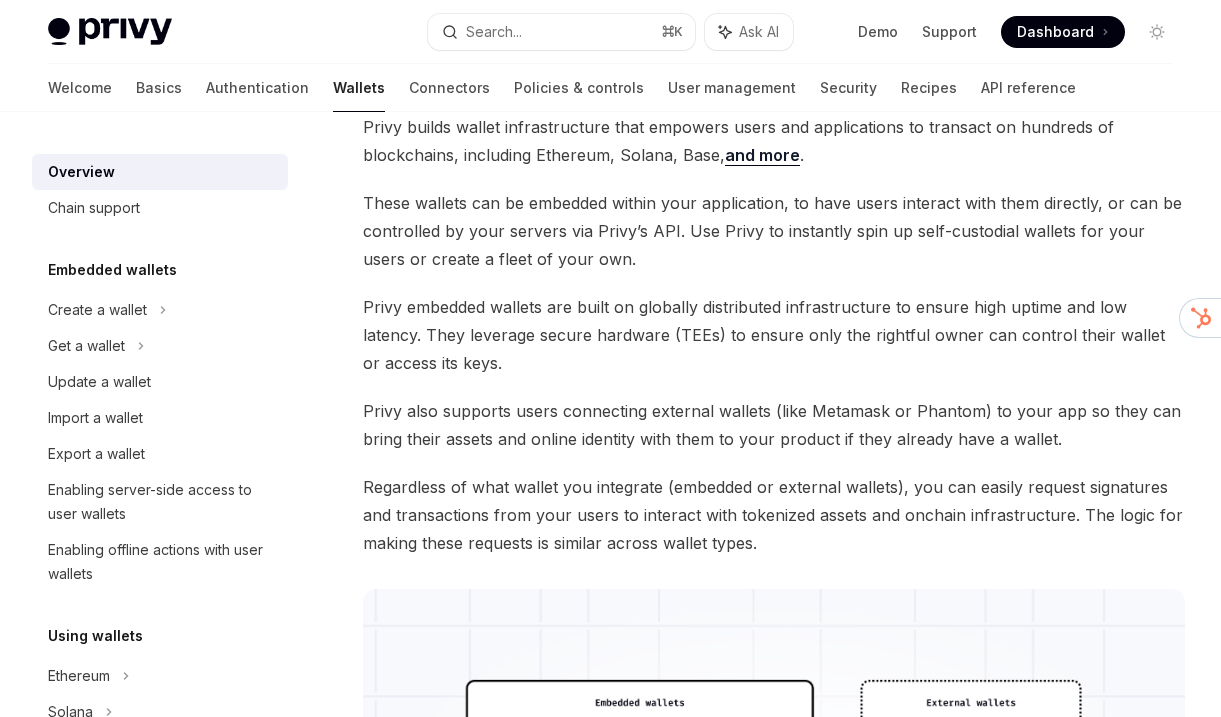 click on "Wallets" at bounding box center (359, 88) 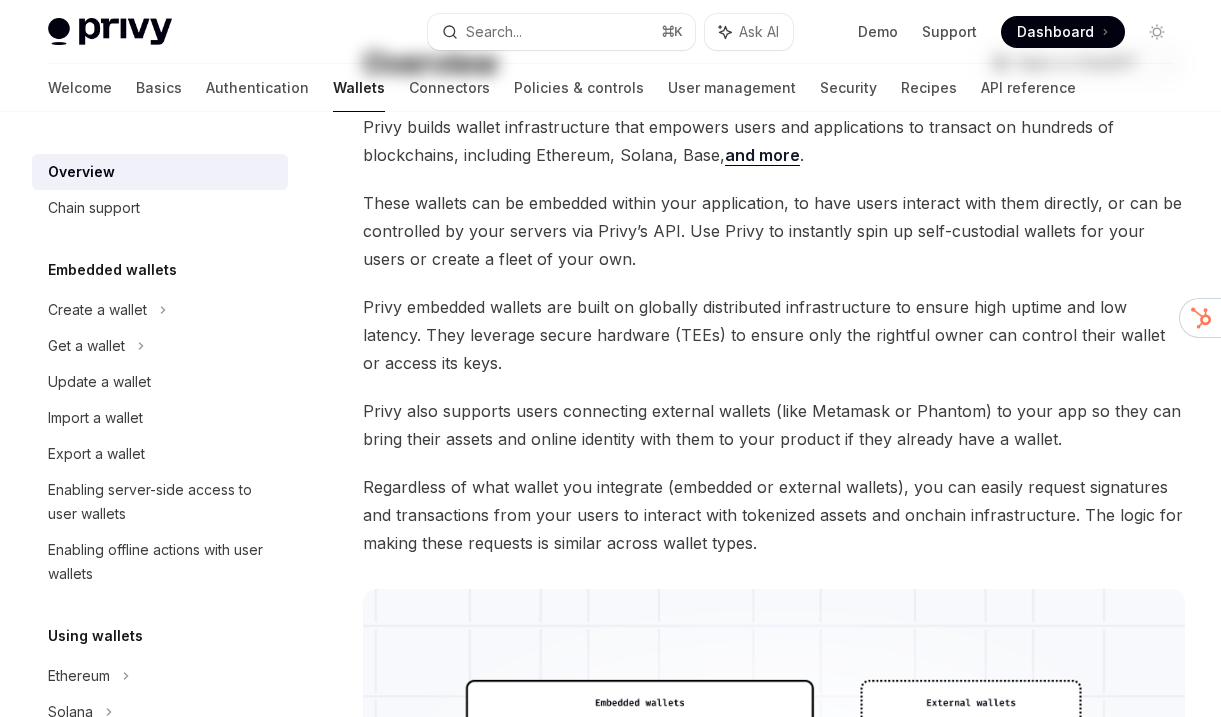 scroll, scrollTop: 0, scrollLeft: 0, axis: both 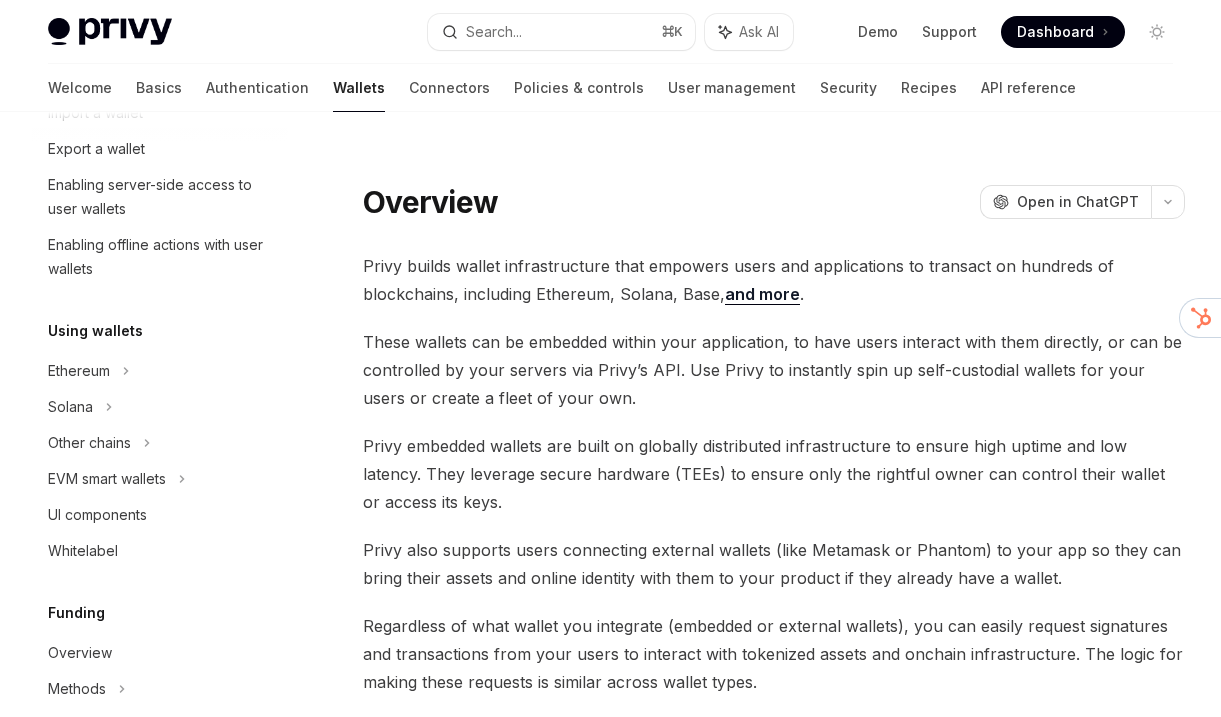 click on "Using wallets Ethereum Solana Other chains EVM smart wallets UI components Whitelabel" at bounding box center [160, 444] 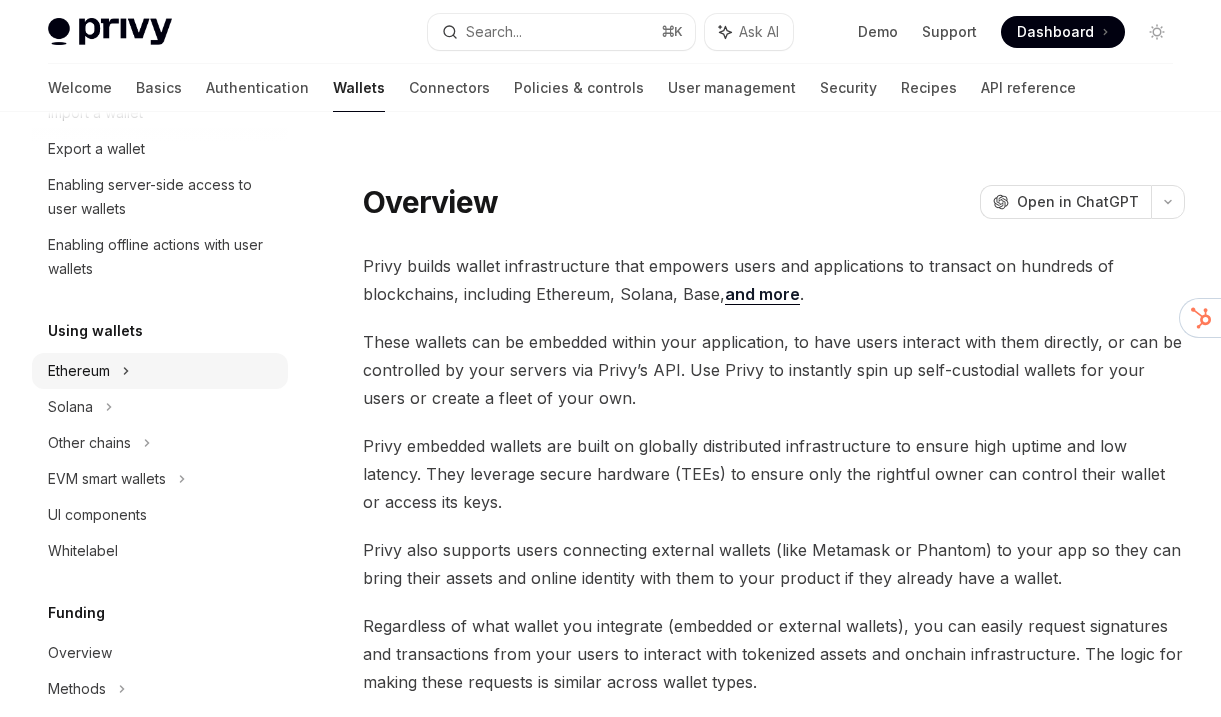 click on "Ethereum" at bounding box center [97, 5] 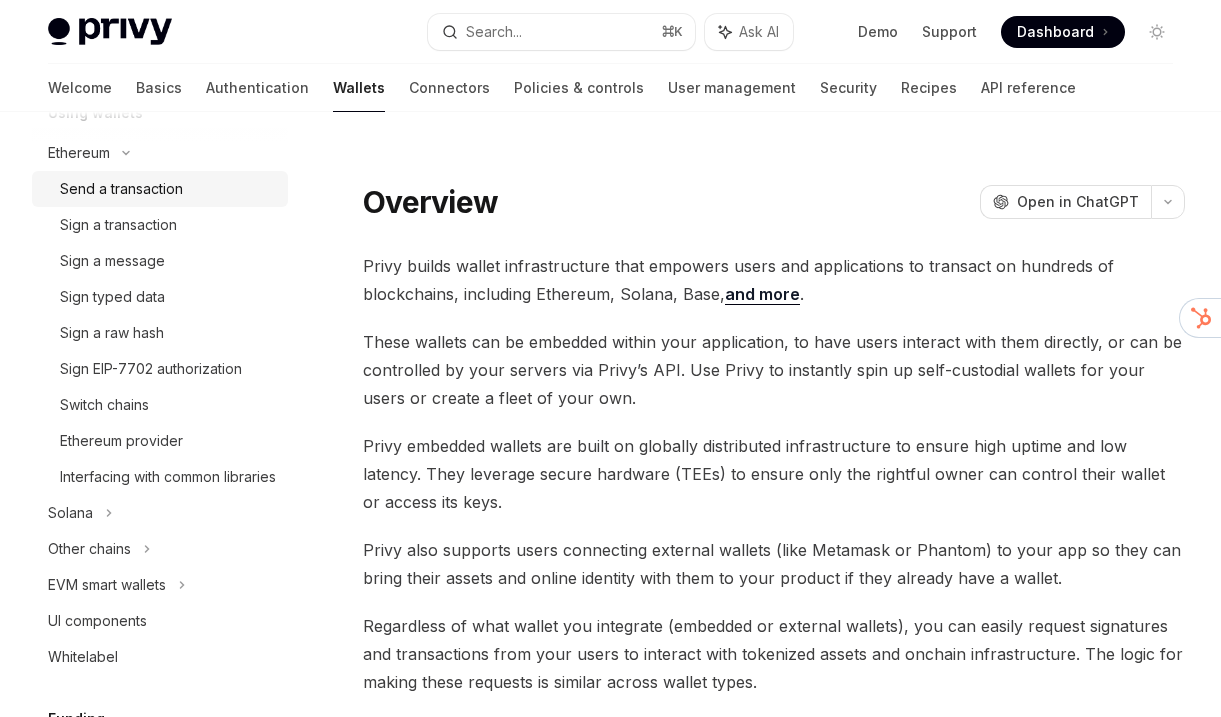 scroll, scrollTop: 857, scrollLeft: 0, axis: vertical 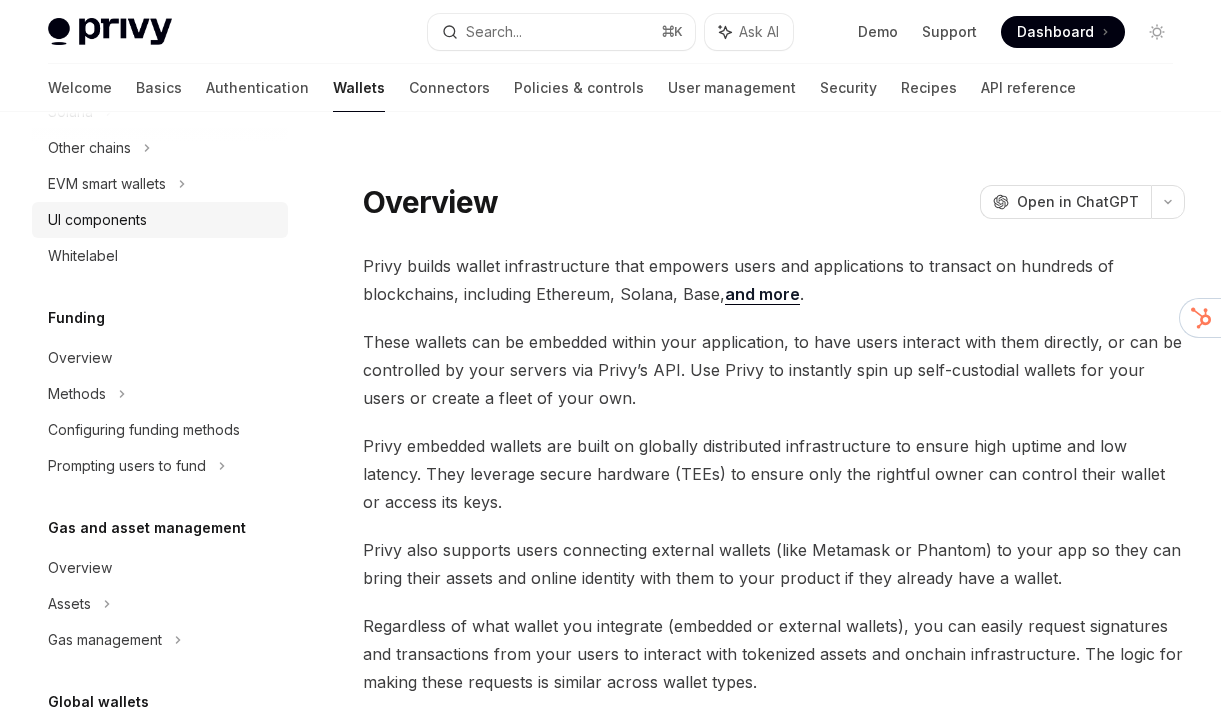 type on "*" 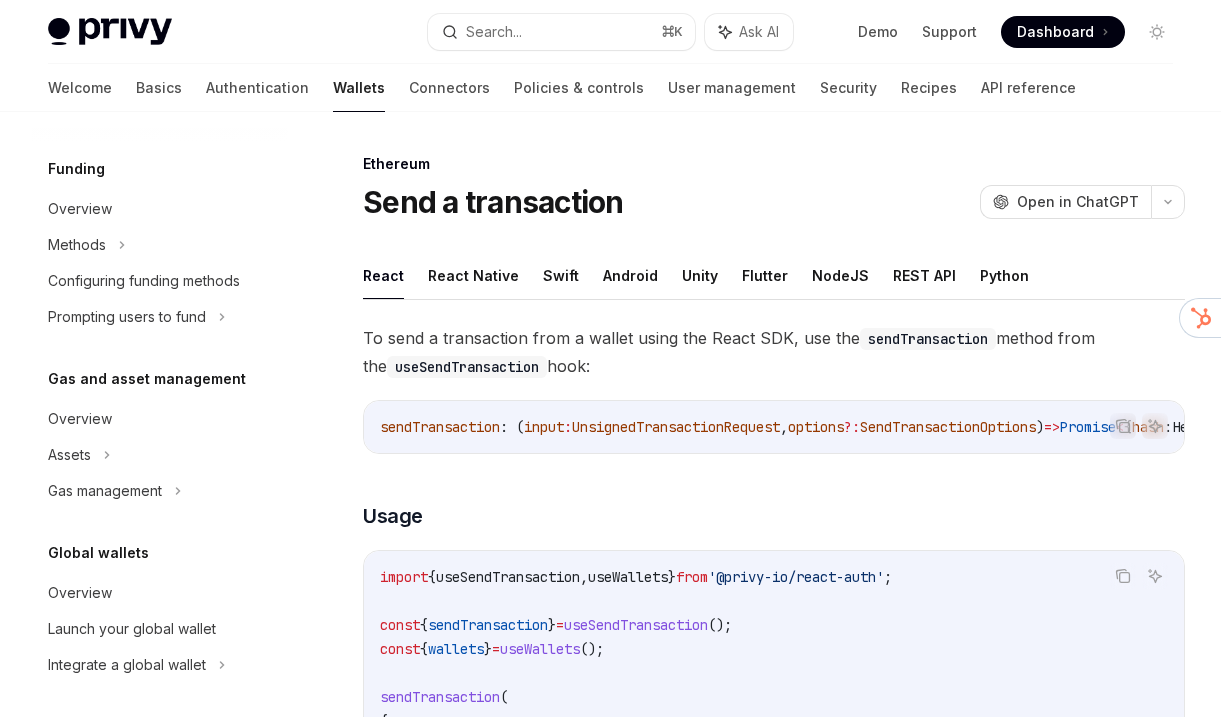 scroll, scrollTop: 1103, scrollLeft: 0, axis: vertical 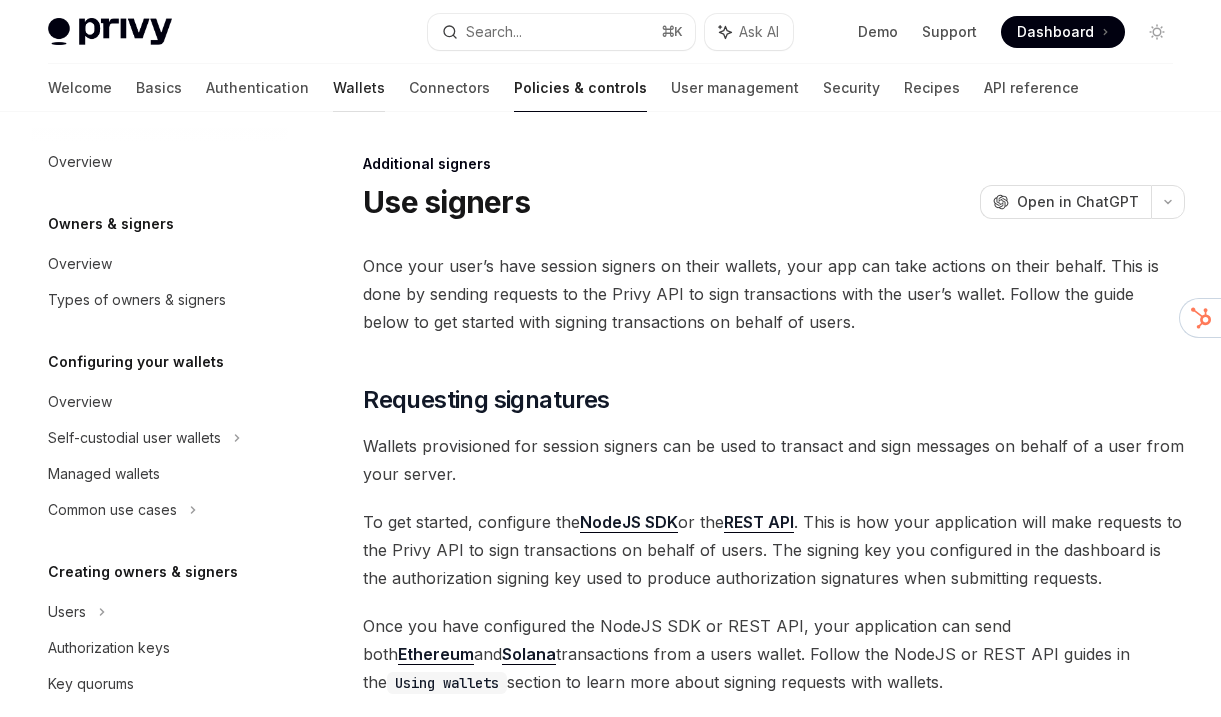 click on "Wallets" at bounding box center (359, 88) 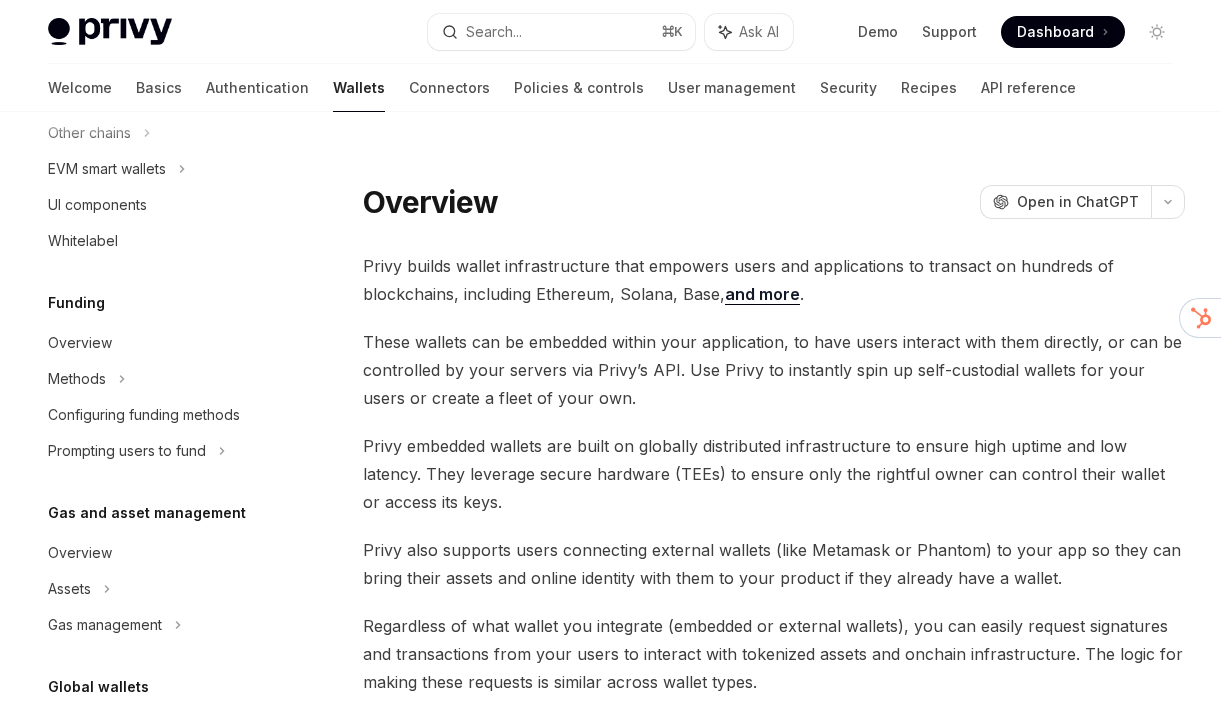 scroll, scrollTop: 619, scrollLeft: 0, axis: vertical 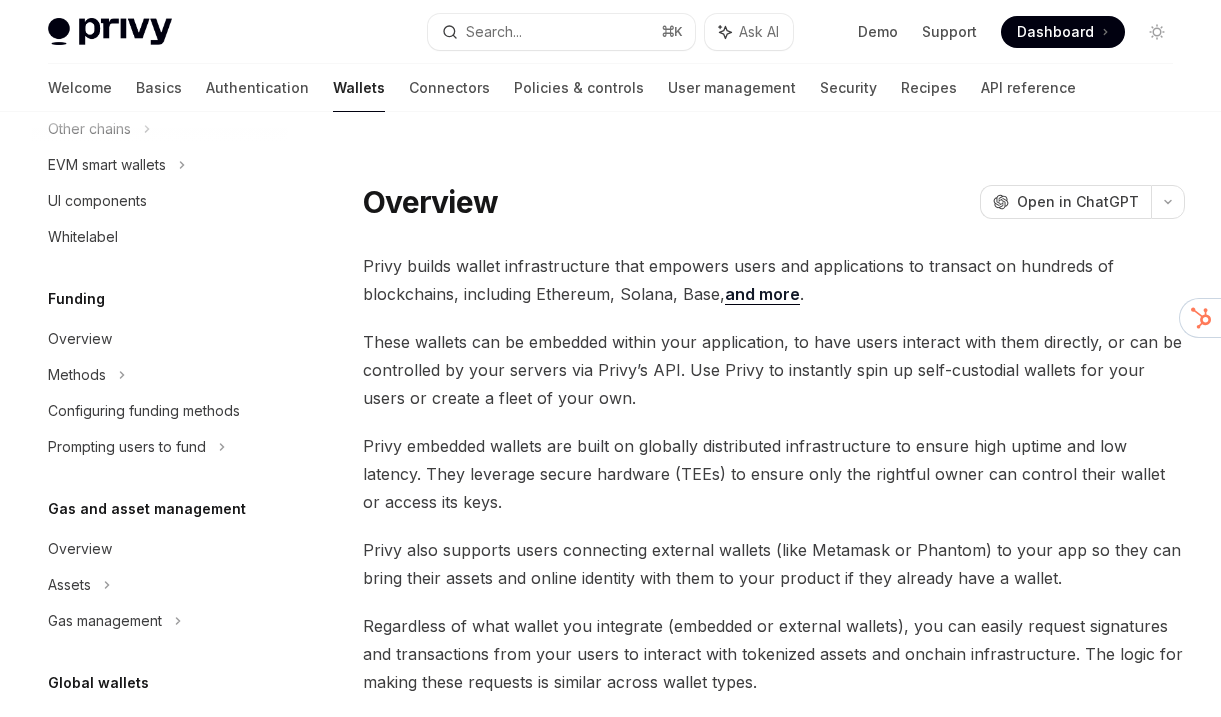 click on "Wallets" at bounding box center (359, 88) 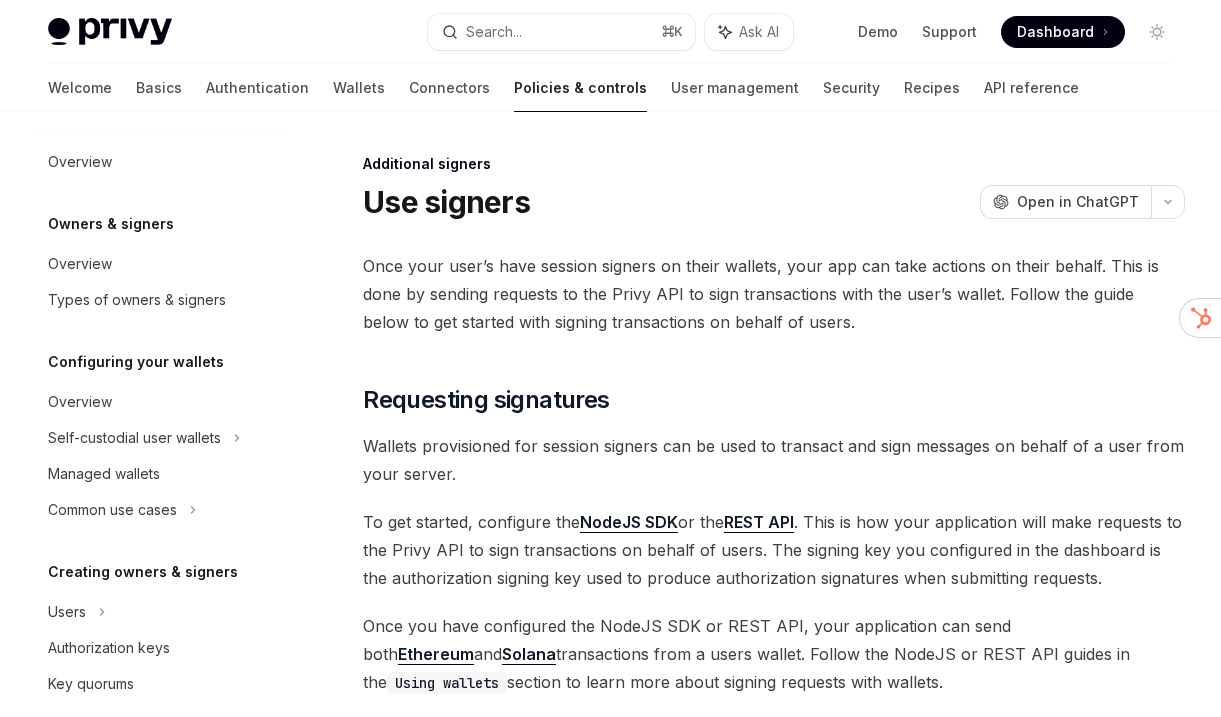 scroll, scrollTop: 0, scrollLeft: 0, axis: both 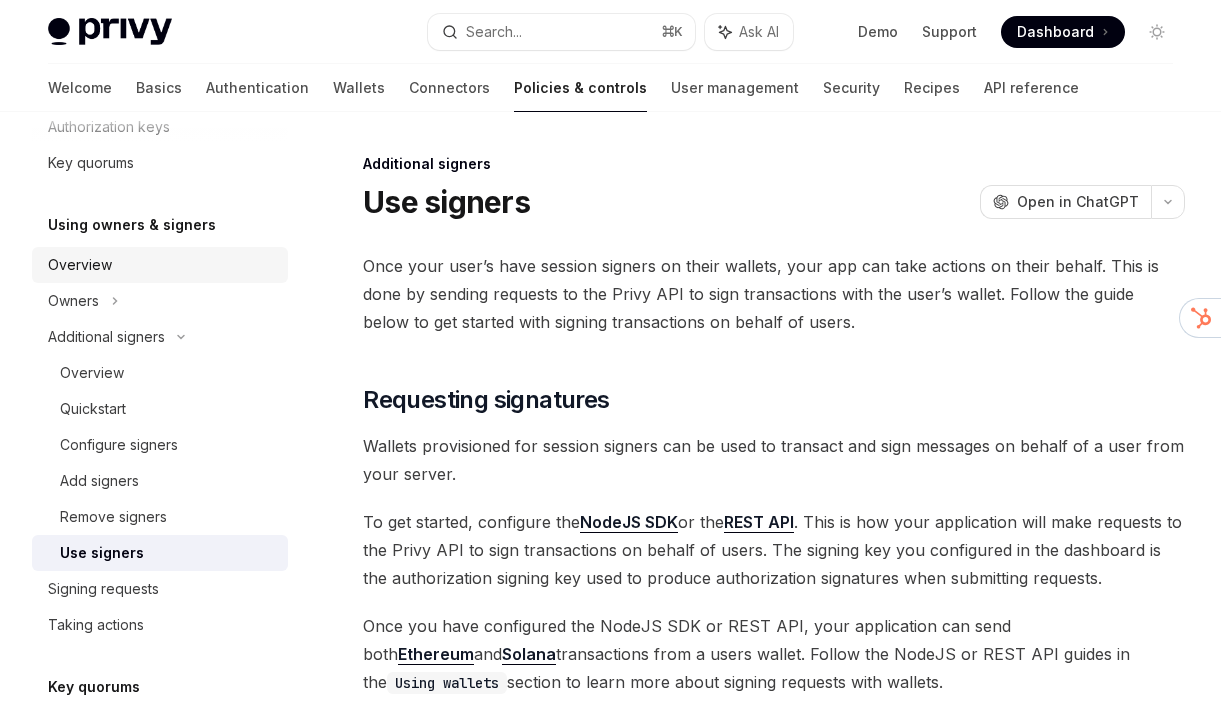click on "Overview" at bounding box center (162, 265) 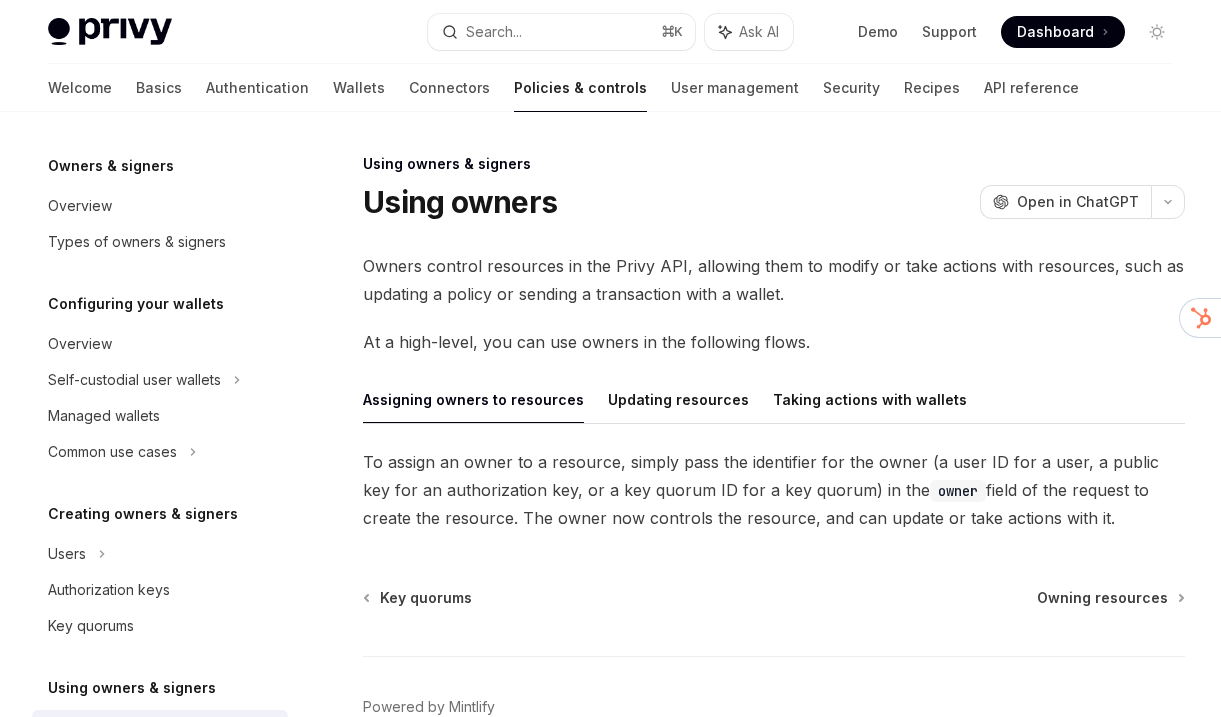 scroll, scrollTop: 79, scrollLeft: 0, axis: vertical 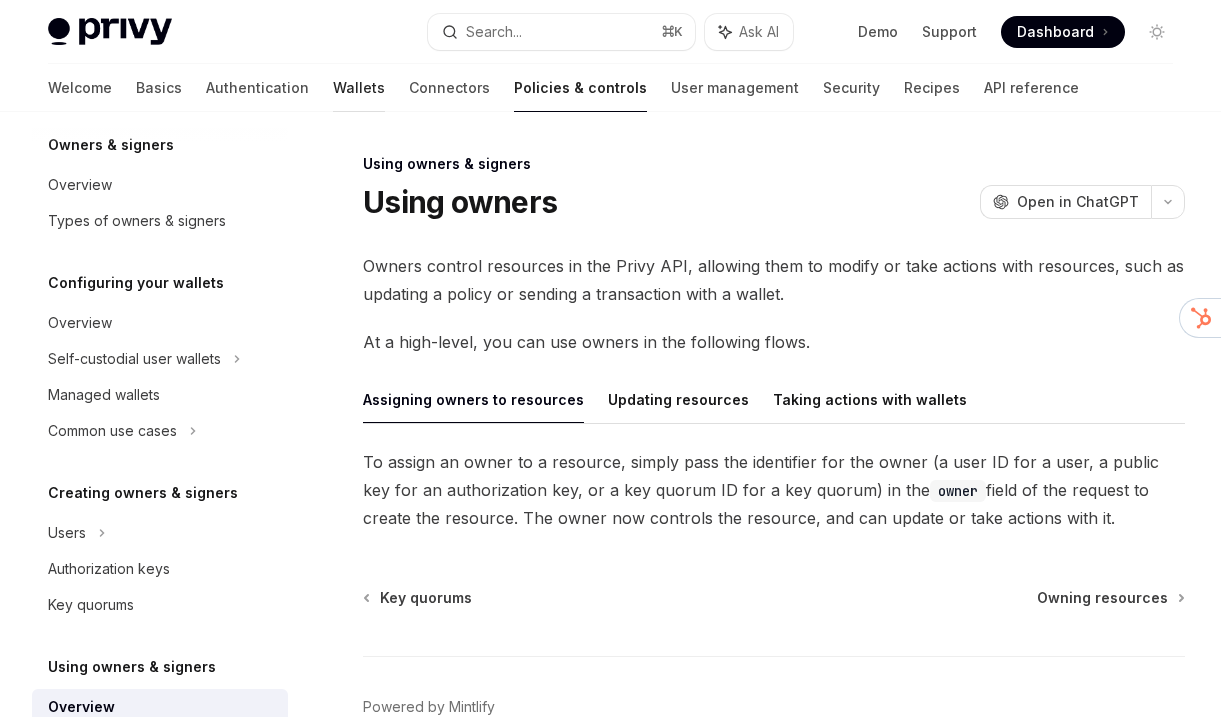 click on "Wallets" at bounding box center (359, 88) 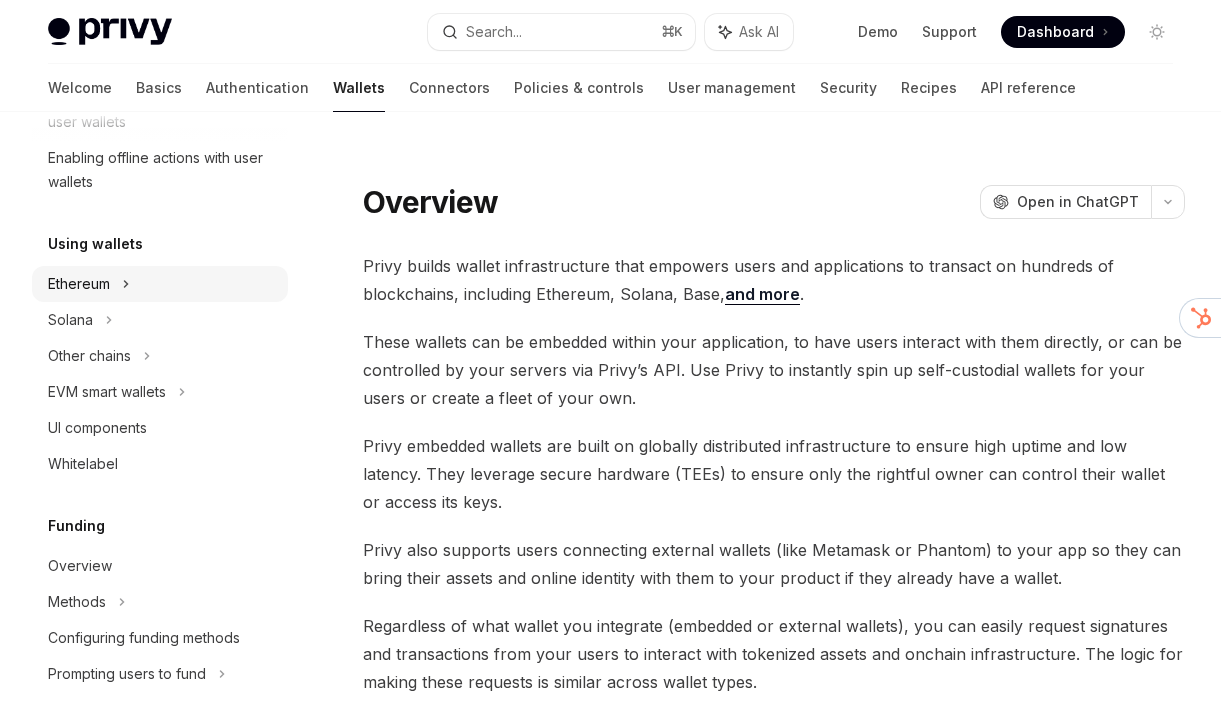 scroll, scrollTop: 755, scrollLeft: 0, axis: vertical 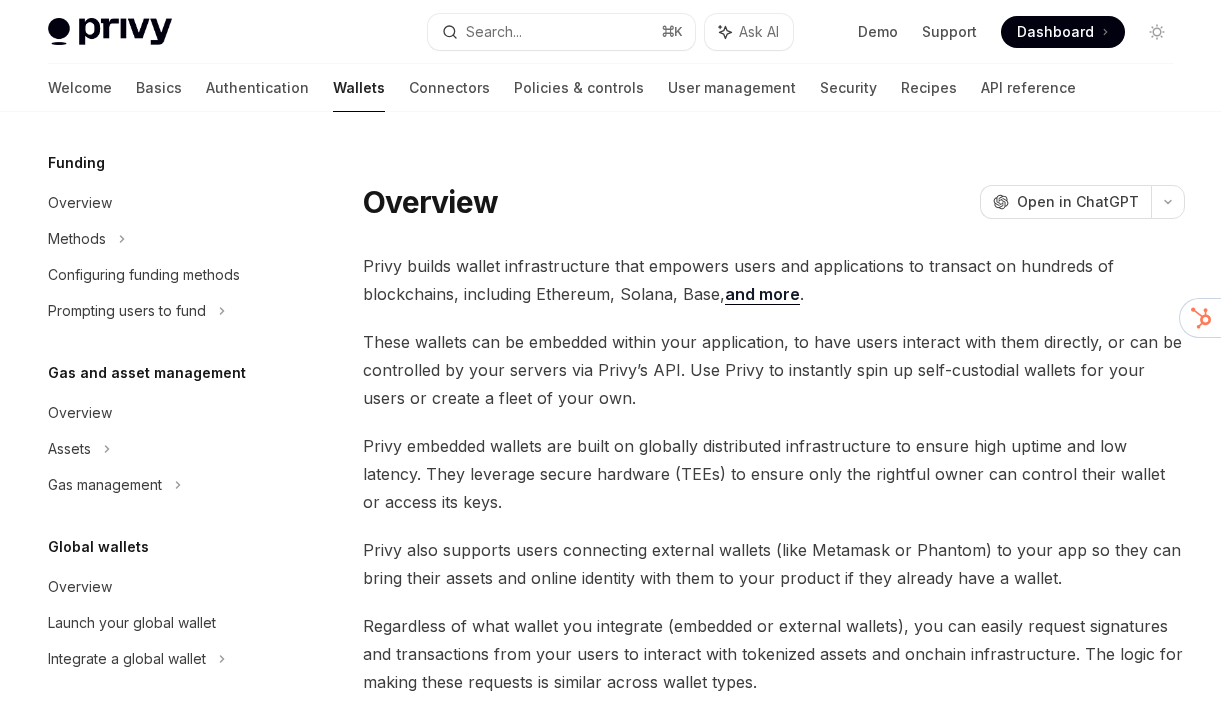 click on "Wallets" at bounding box center [359, 88] 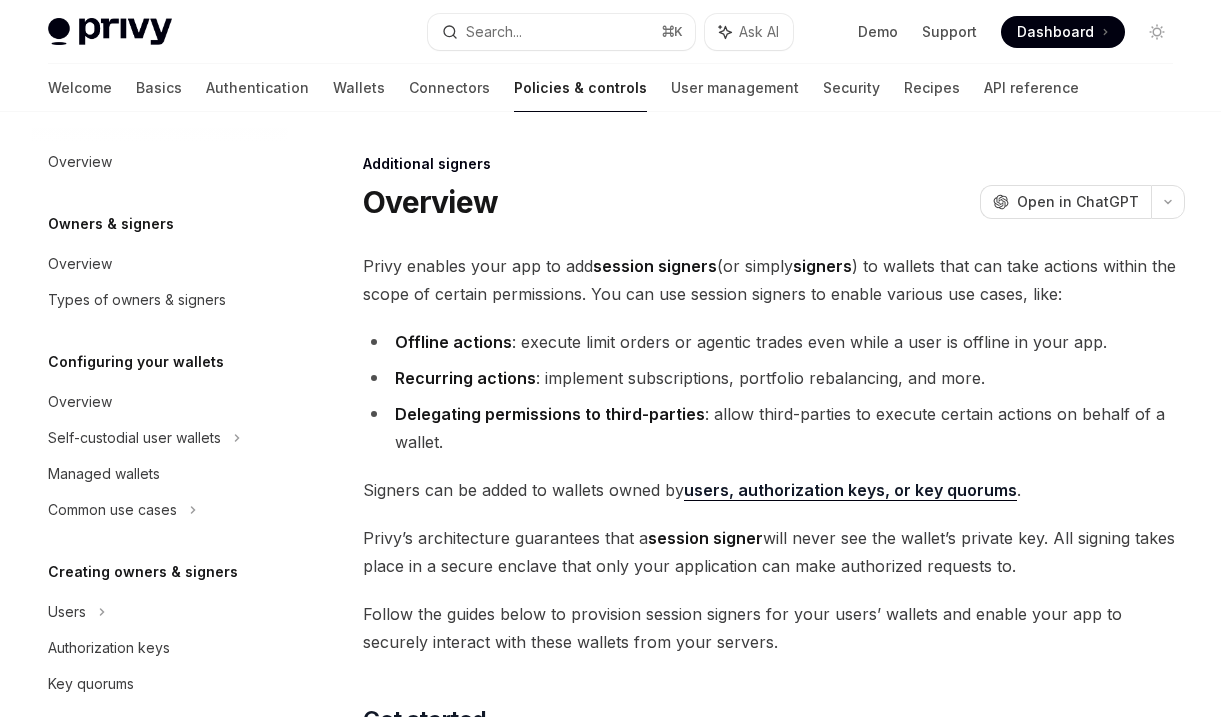 scroll, scrollTop: 0, scrollLeft: 0, axis: both 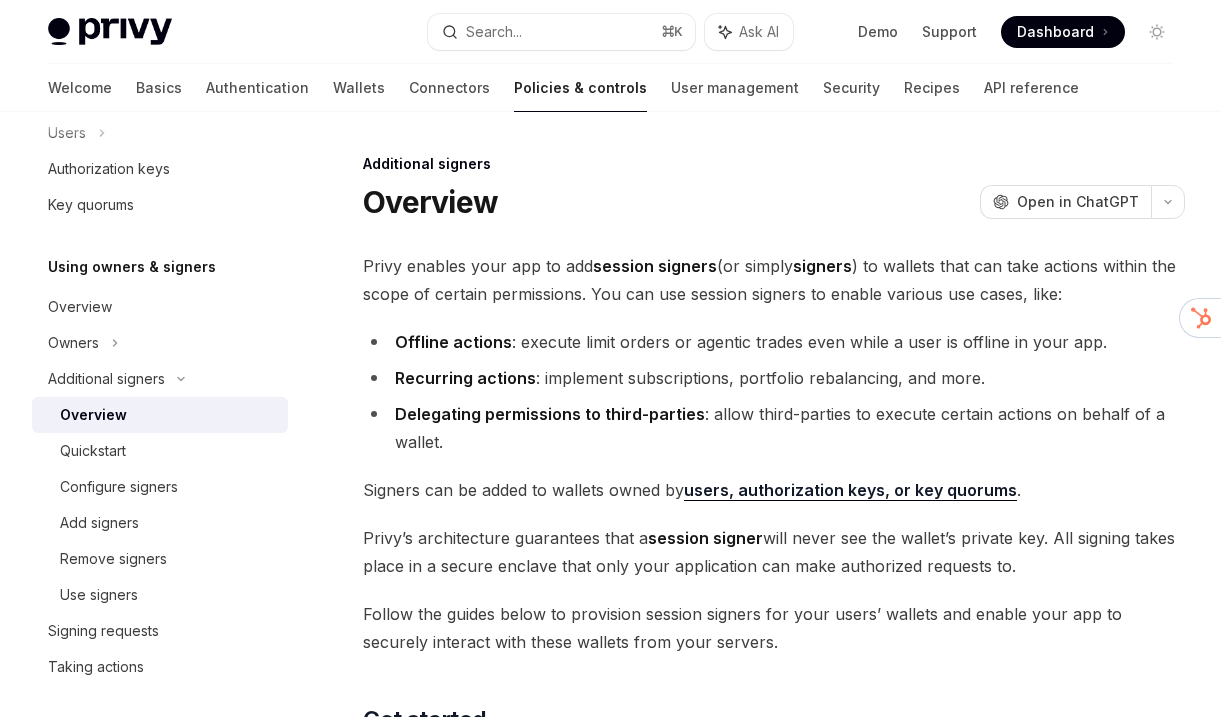 click on "**********" at bounding box center (586, 686) 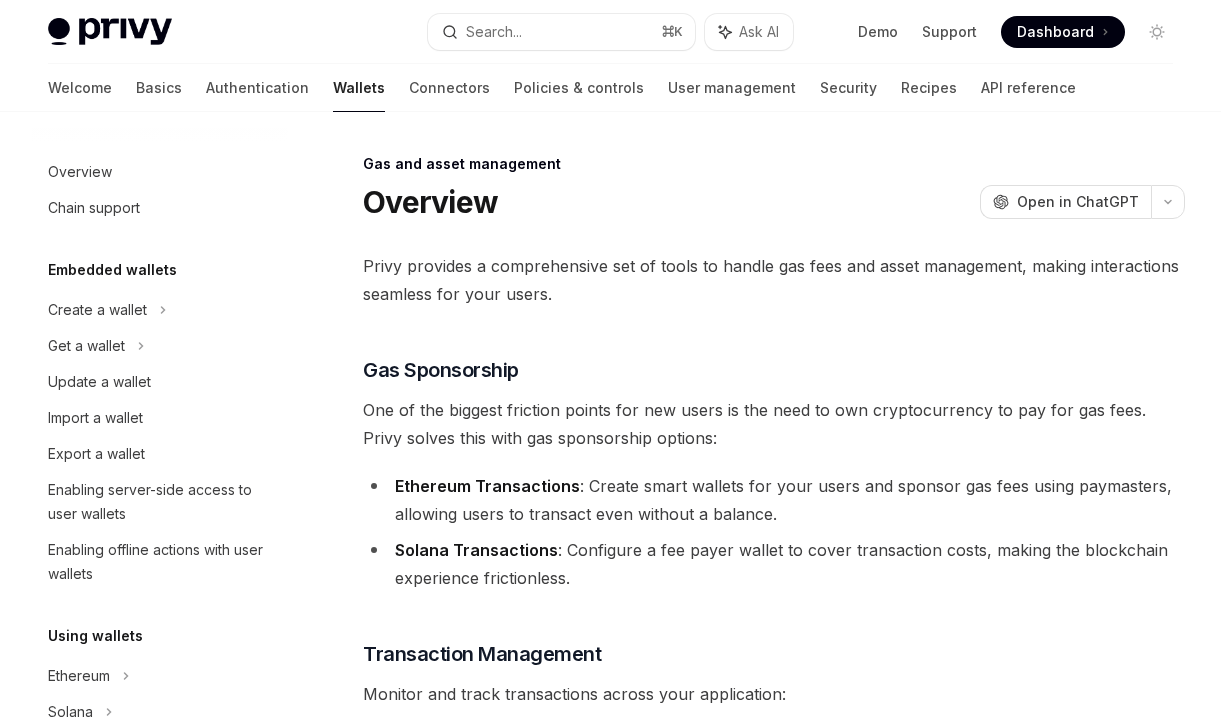 scroll, scrollTop: 0, scrollLeft: 0, axis: both 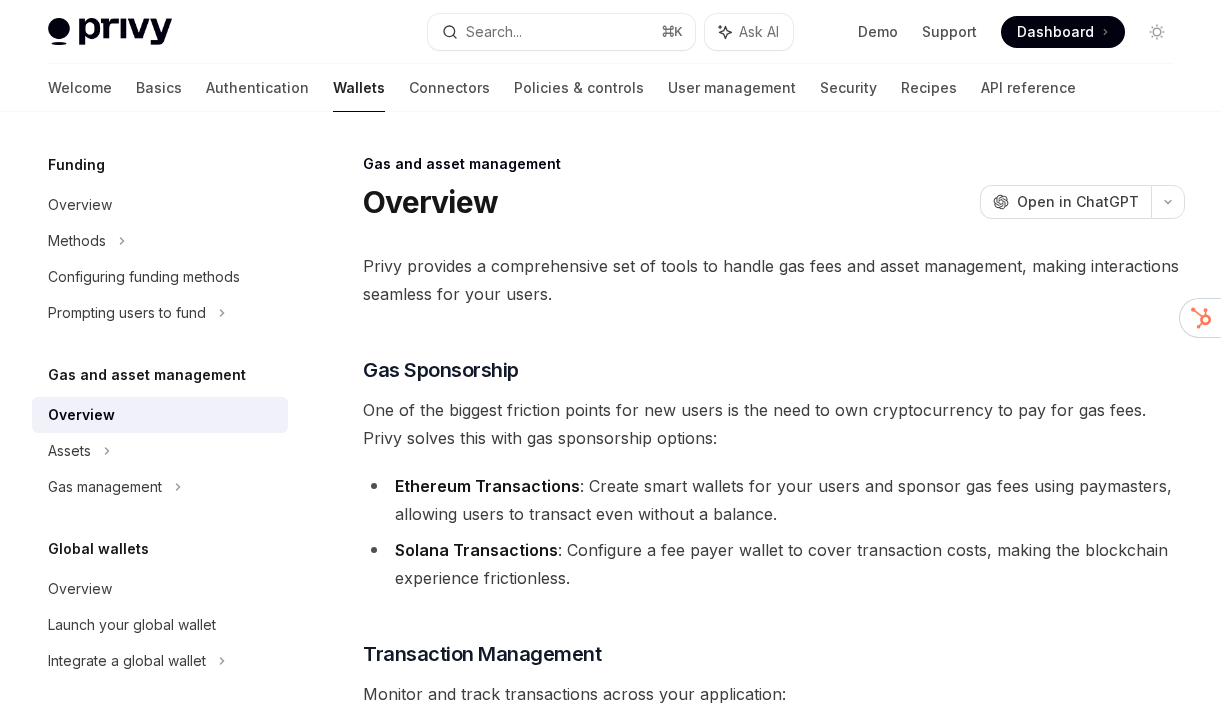 click on "Welcome Basics Authentication Wallets Connectors Policies & controls User management Security Recipes API reference" at bounding box center (562, 88) 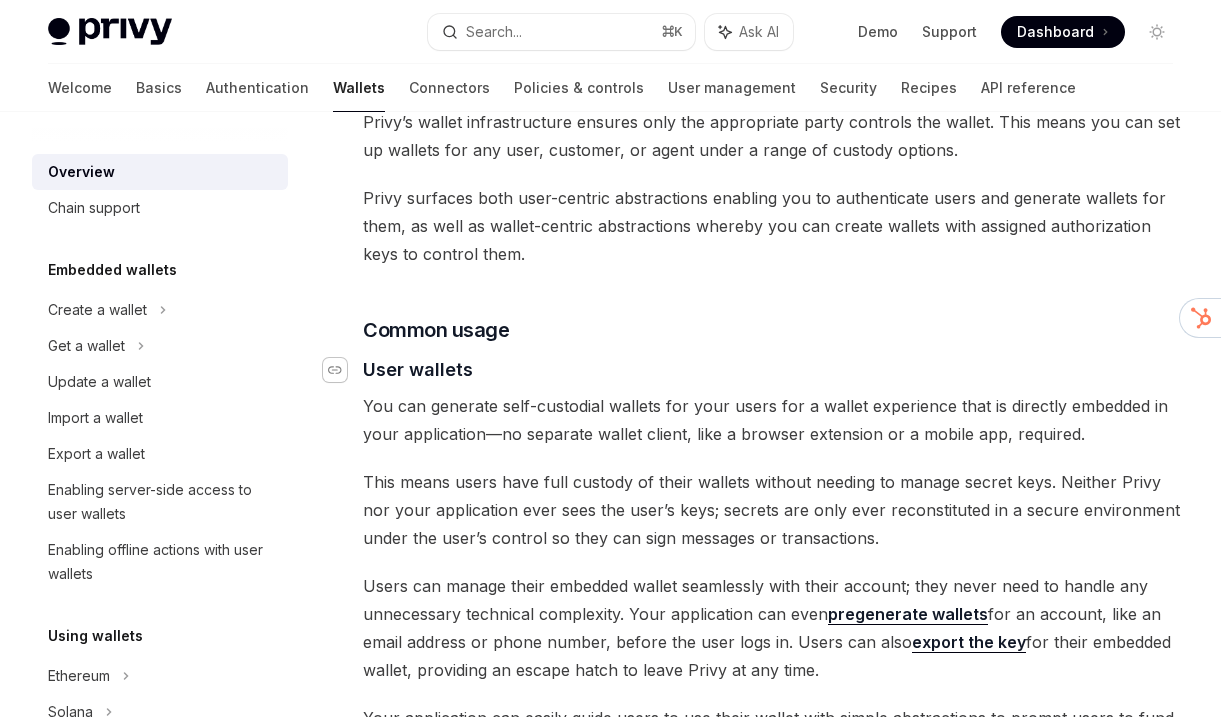 click 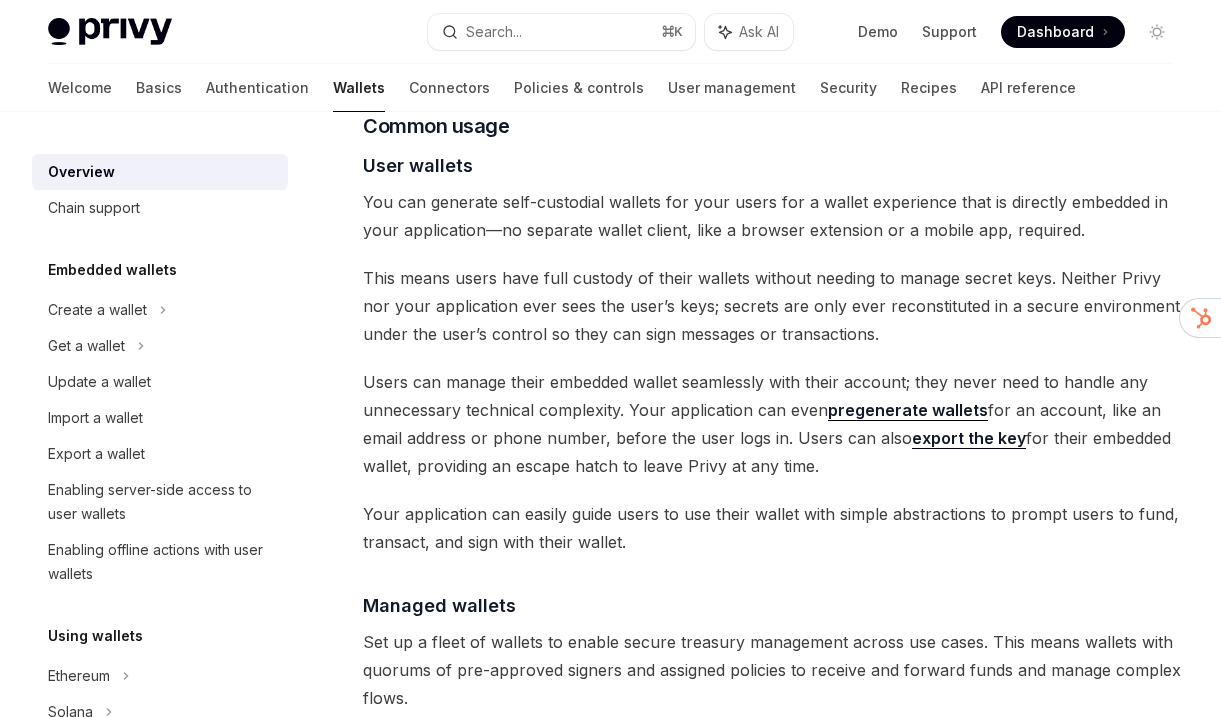 scroll, scrollTop: 1370, scrollLeft: 0, axis: vertical 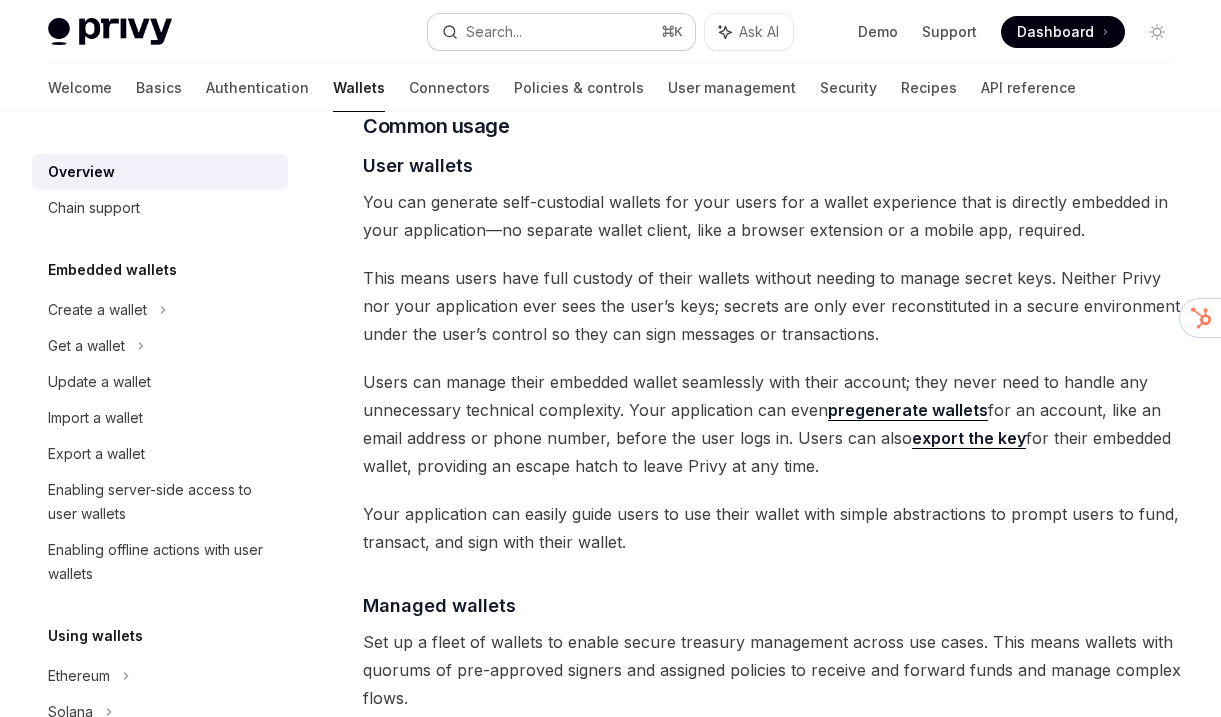 click on "Search..." at bounding box center (494, 32) 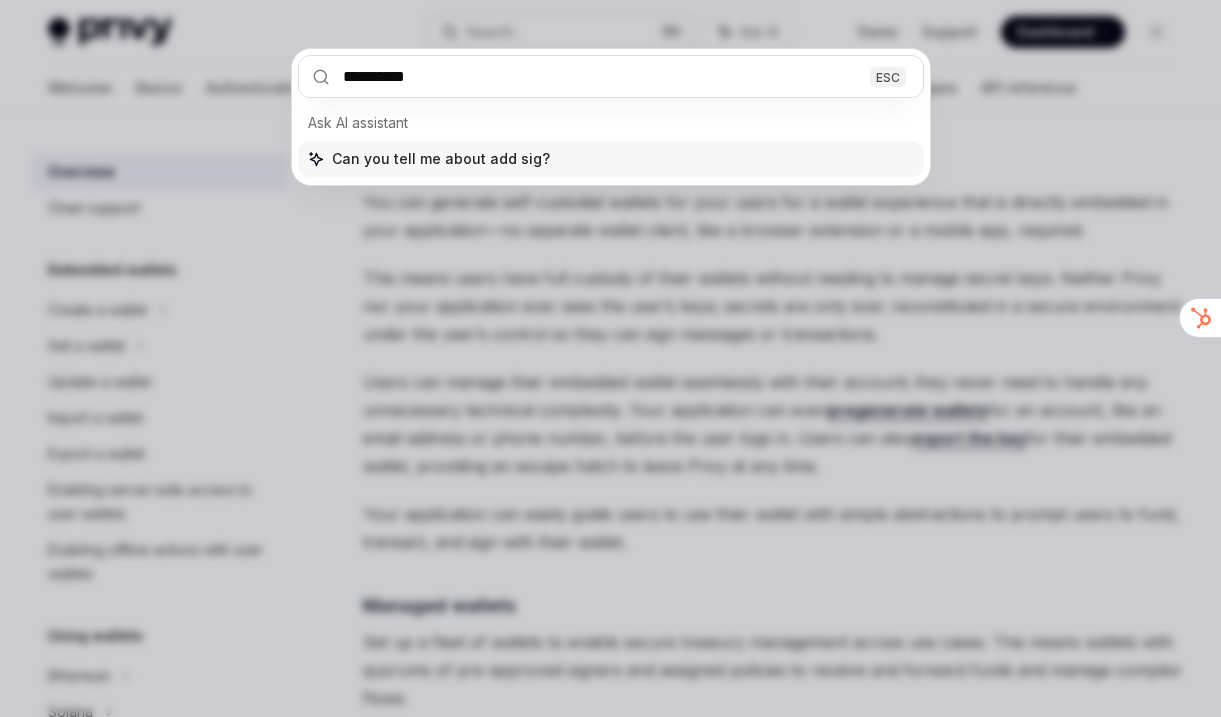 type on "**********" 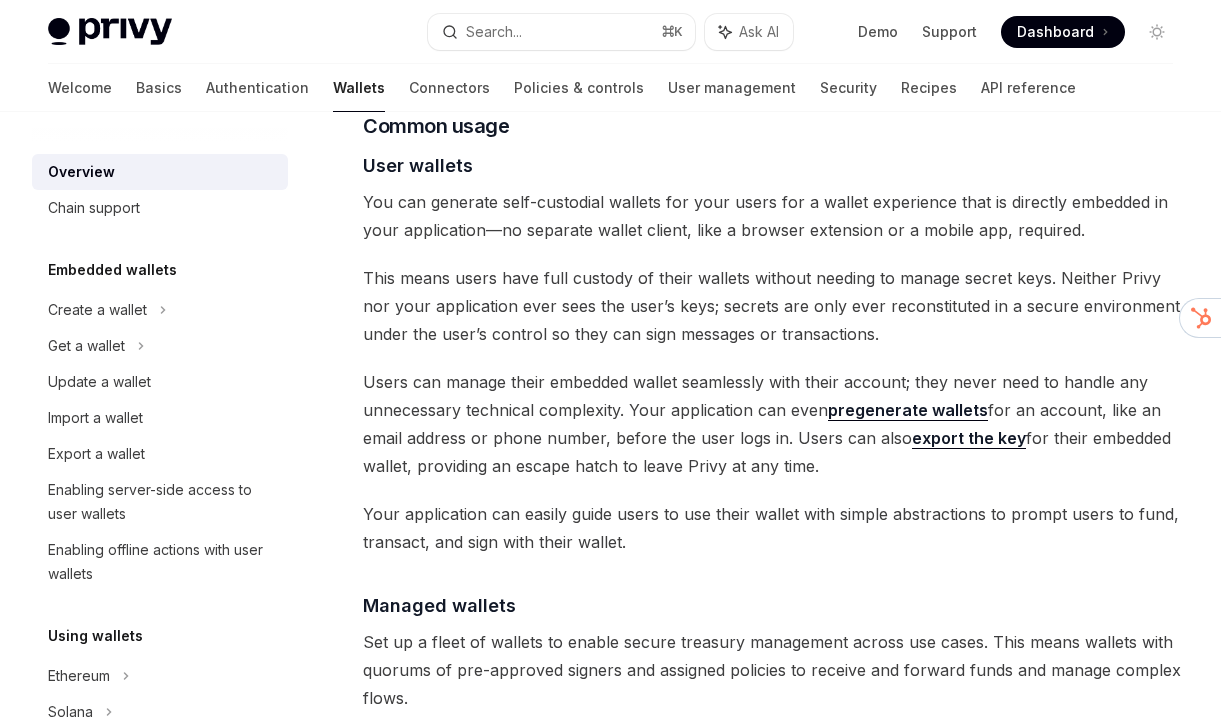 scroll, scrollTop: 112, scrollLeft: 0, axis: vertical 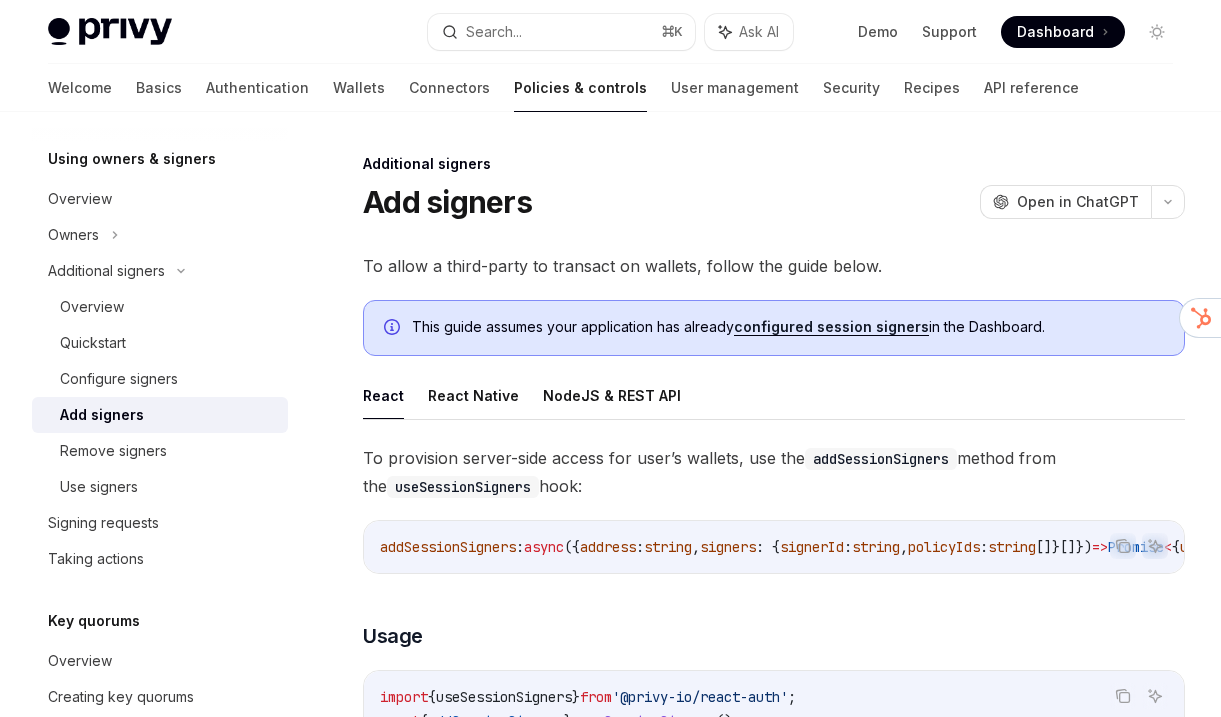 click on "Add signers" at bounding box center (102, 415) 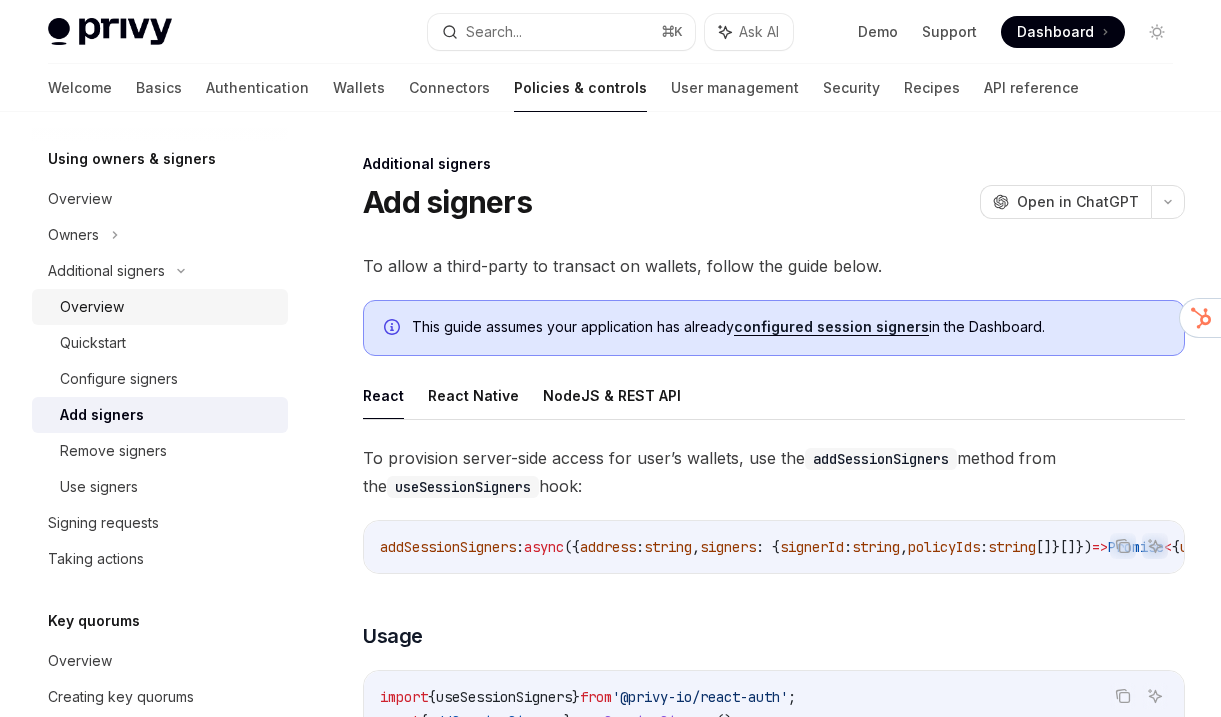 click on "Overview" at bounding box center (92, 307) 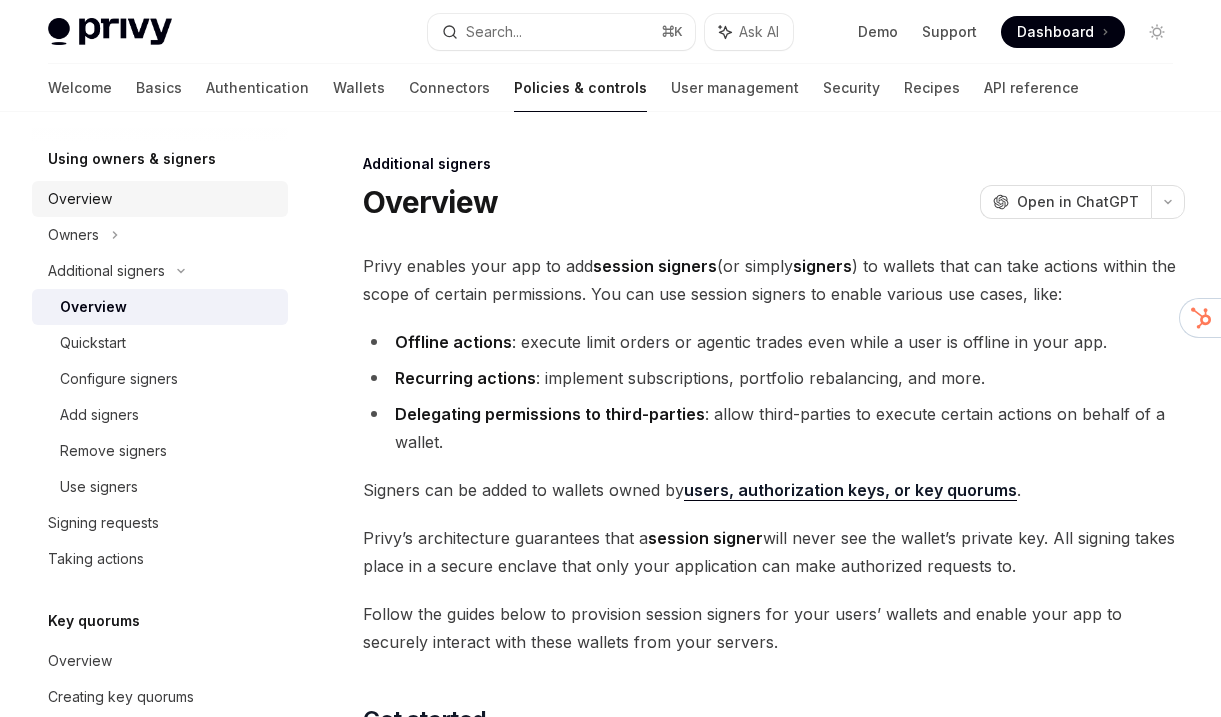 click on "Overview" at bounding box center [160, 199] 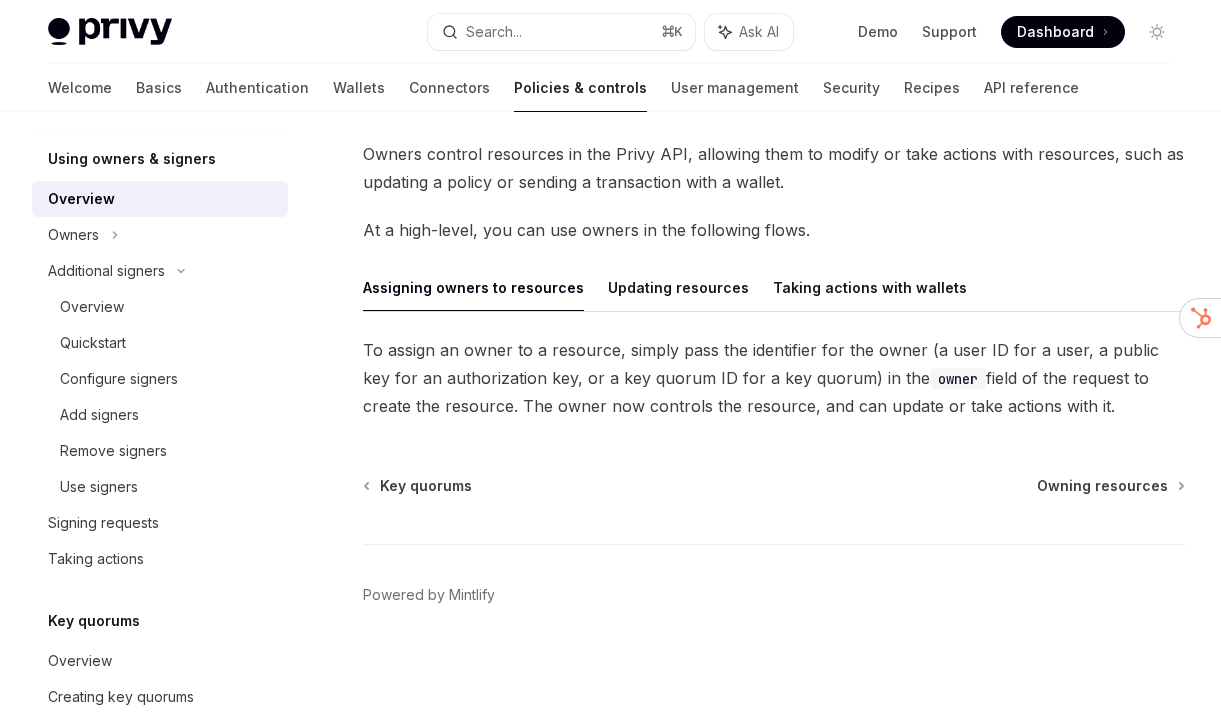 scroll, scrollTop: 0, scrollLeft: 0, axis: both 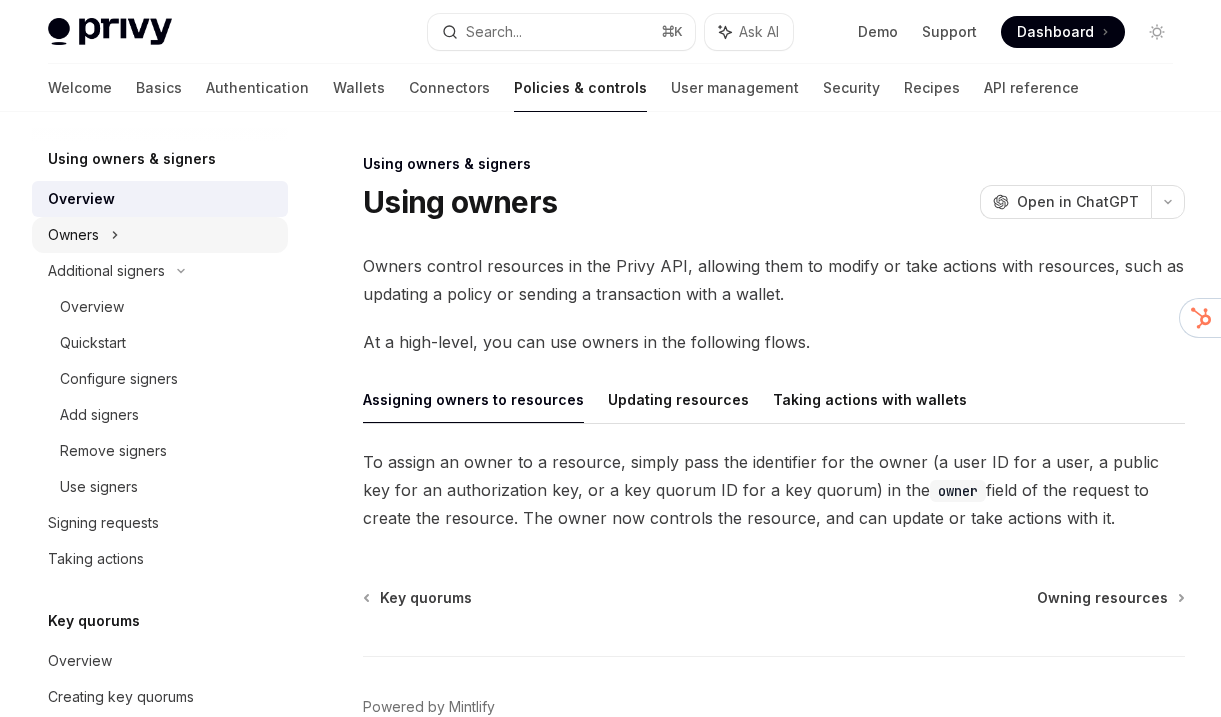 click on "Owners" at bounding box center (160, -149) 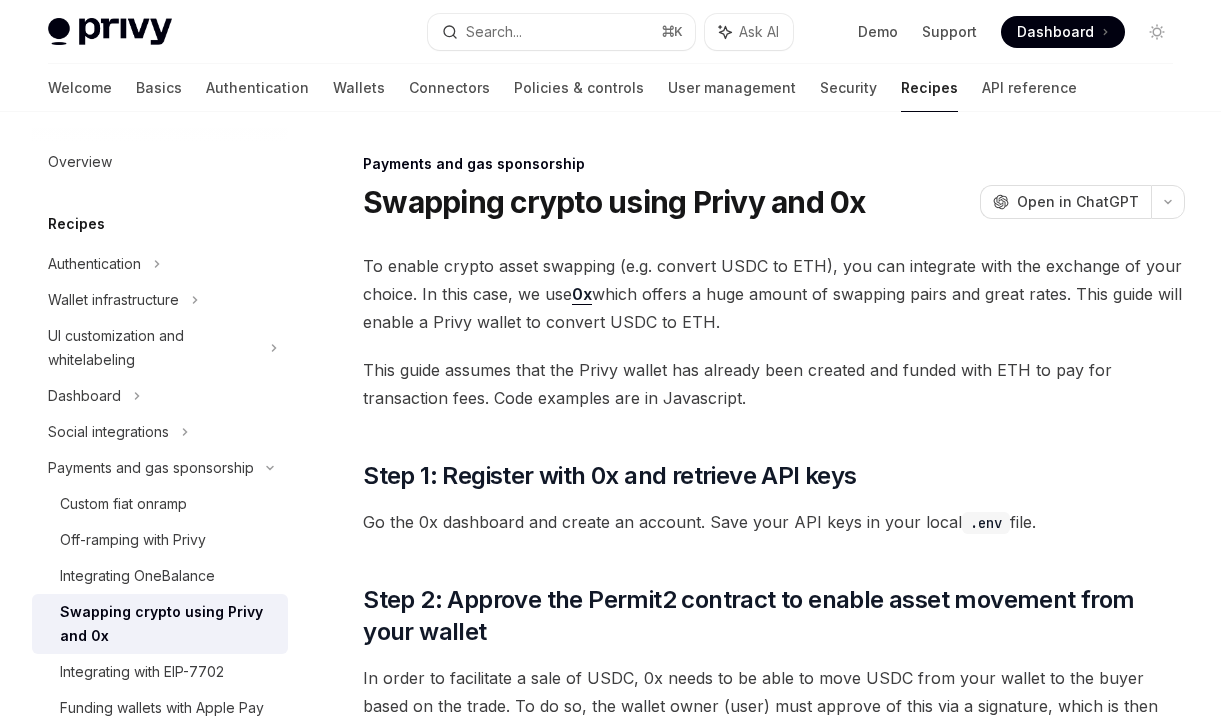 scroll, scrollTop: 0, scrollLeft: 0, axis: both 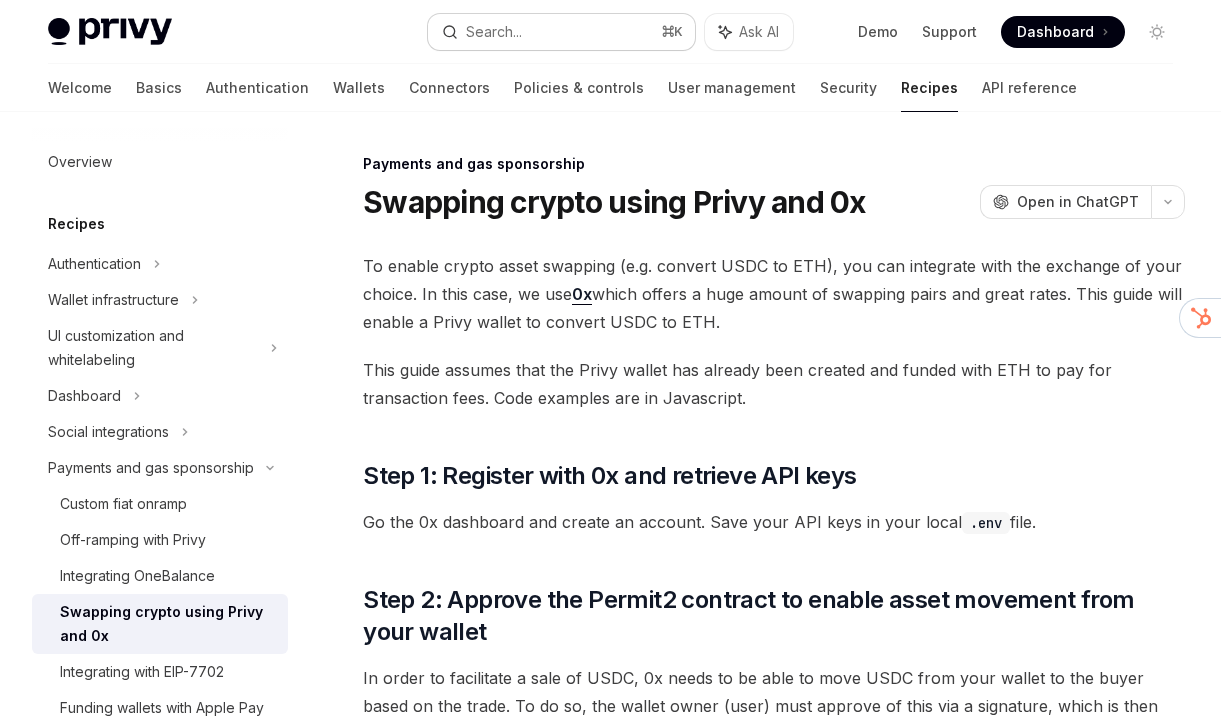 click on "Search... ⌘ K" at bounding box center [561, 32] 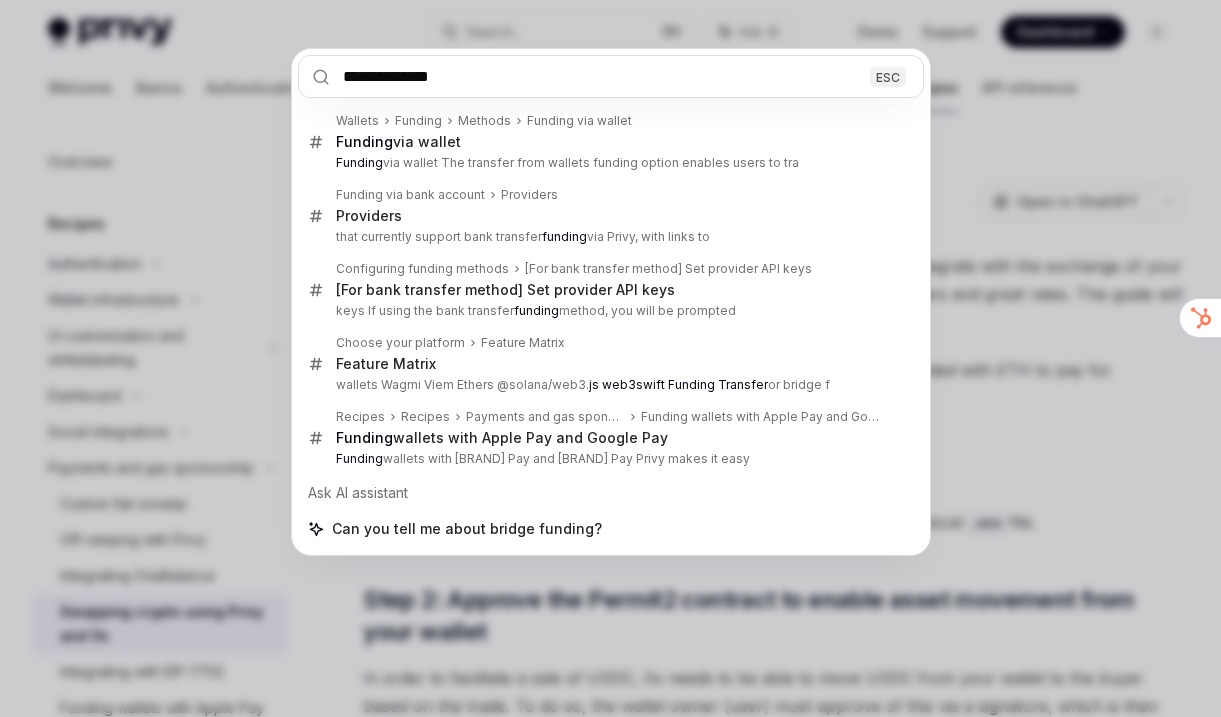 type on "**********" 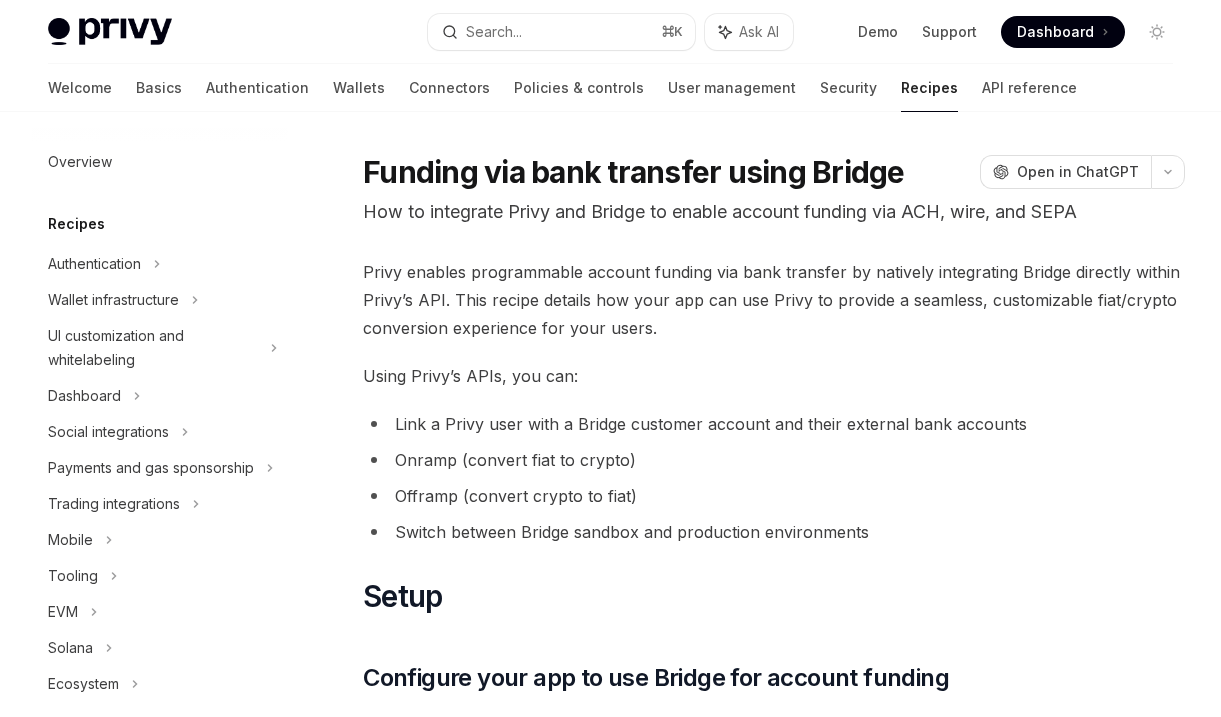 scroll, scrollTop: 0, scrollLeft: 0, axis: both 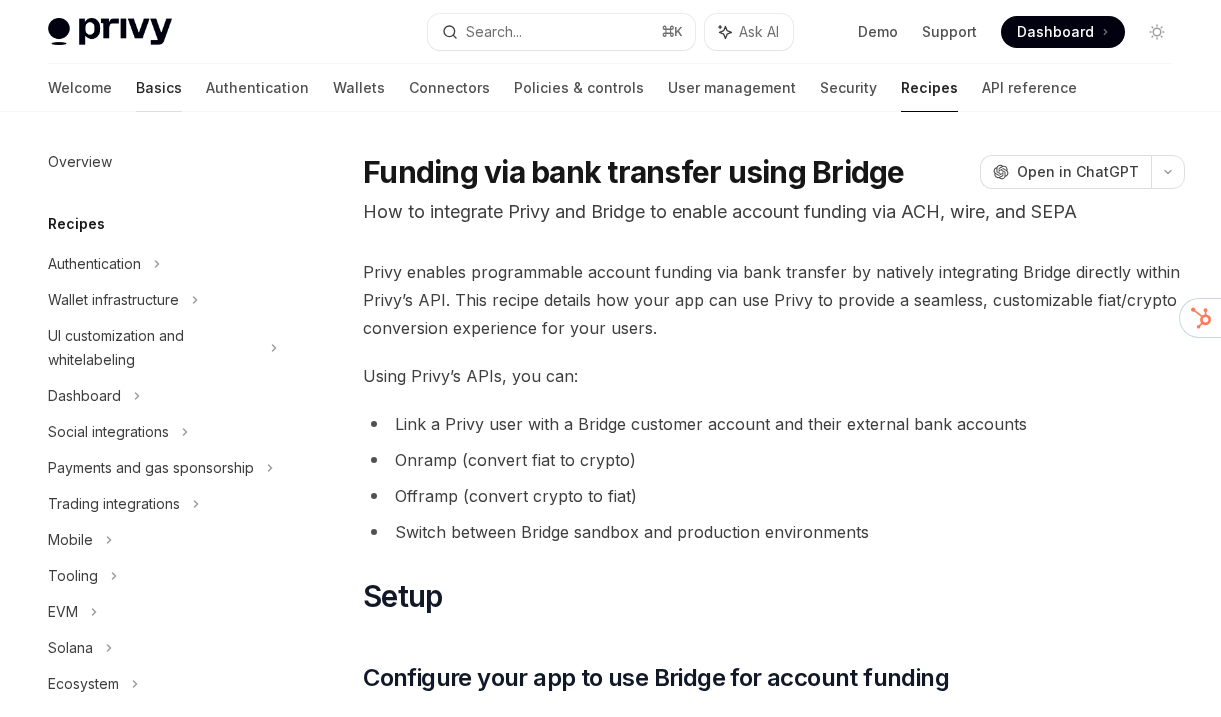 click on "Basics" at bounding box center (159, 88) 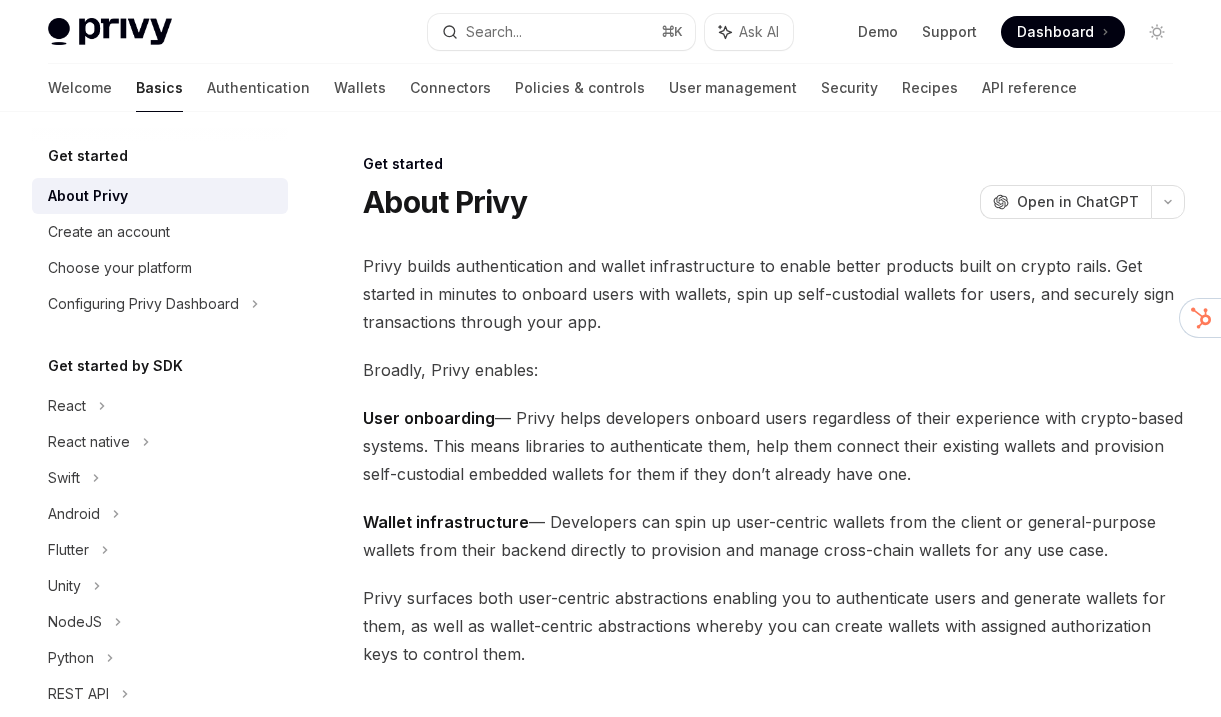 click on "About Privy" at bounding box center (160, 196) 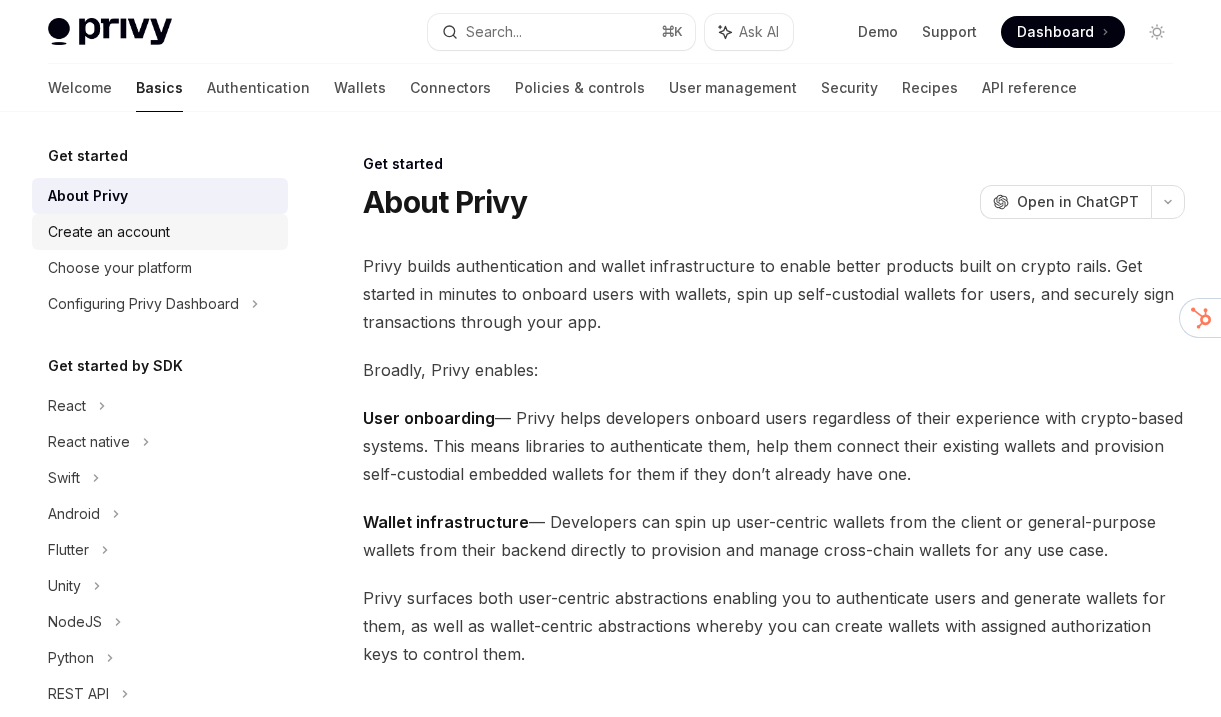click on "Create an account" at bounding box center [109, 232] 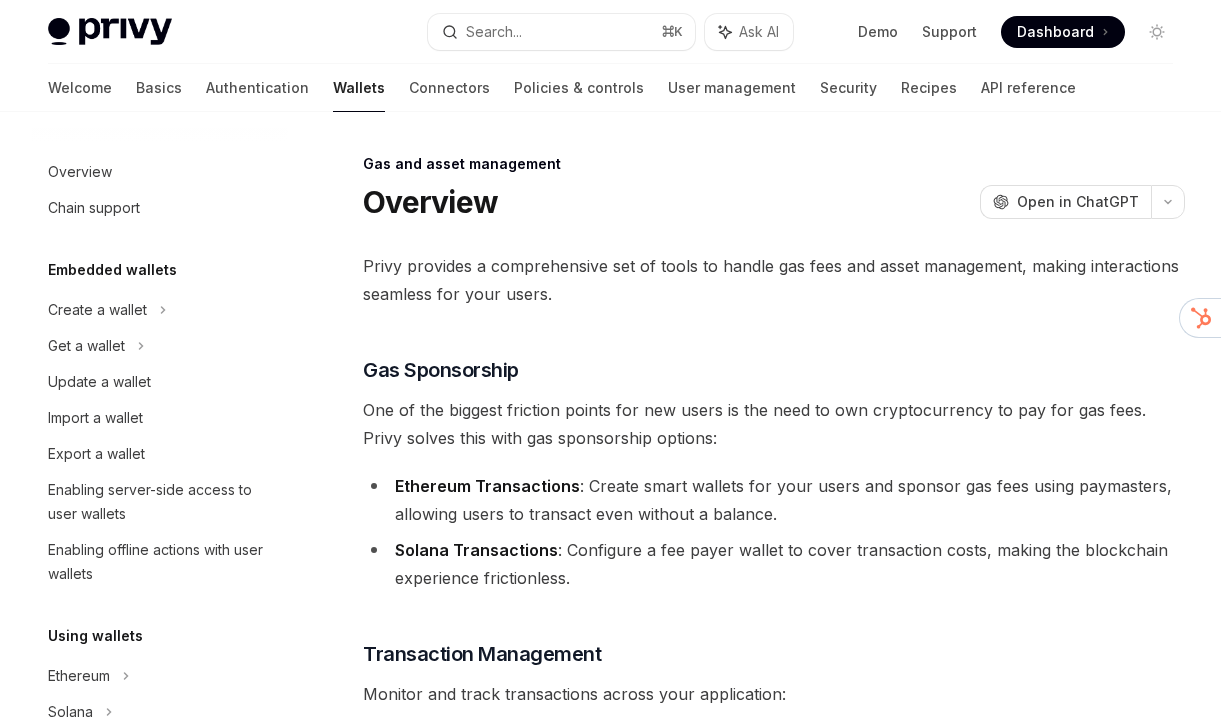 scroll, scrollTop: 0, scrollLeft: 0, axis: both 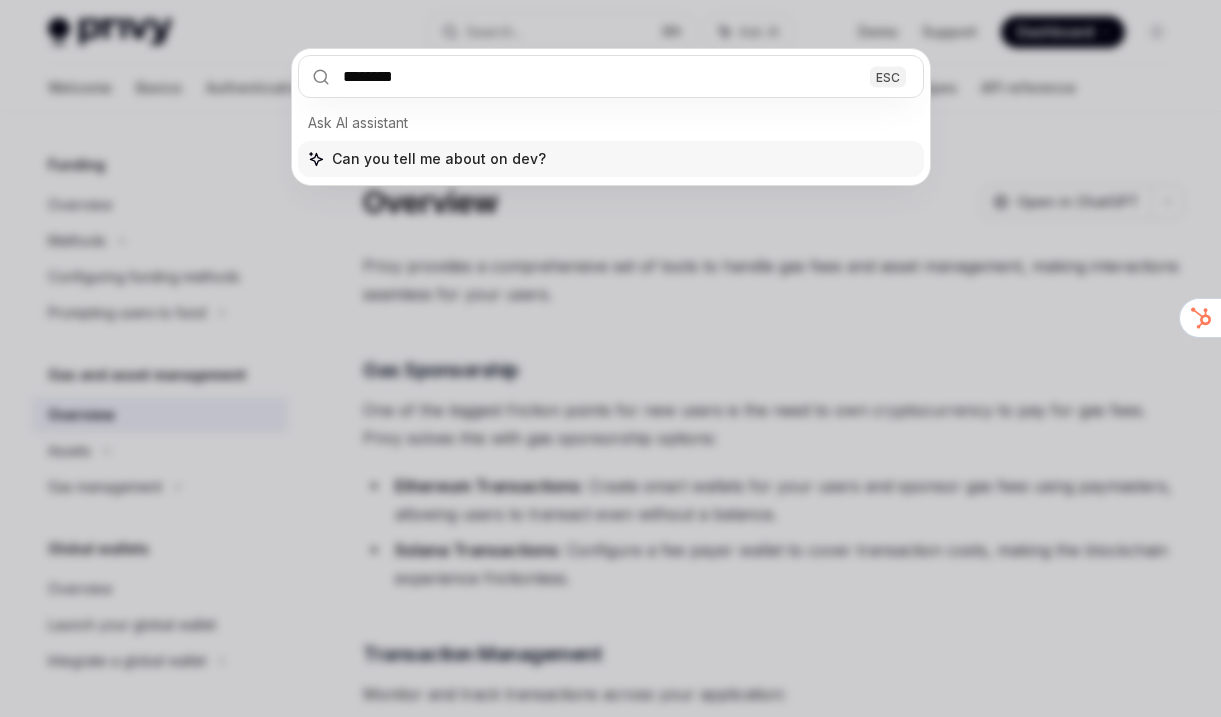 type on "*********" 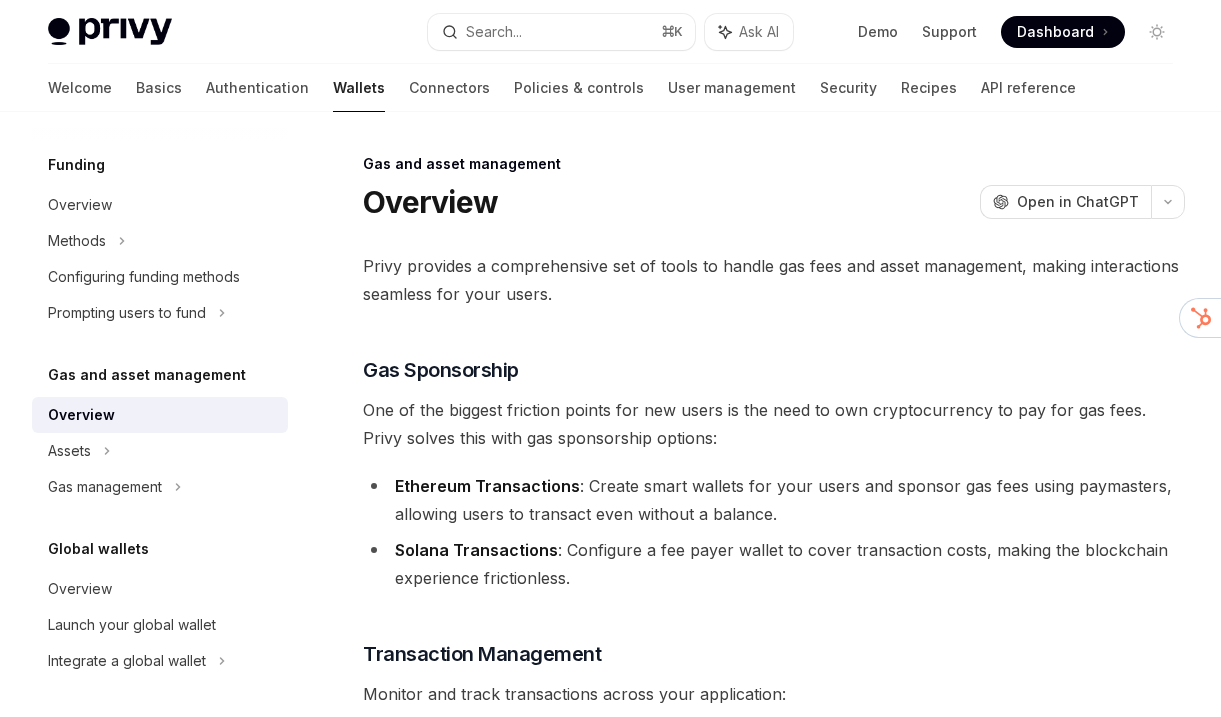 type on "*" 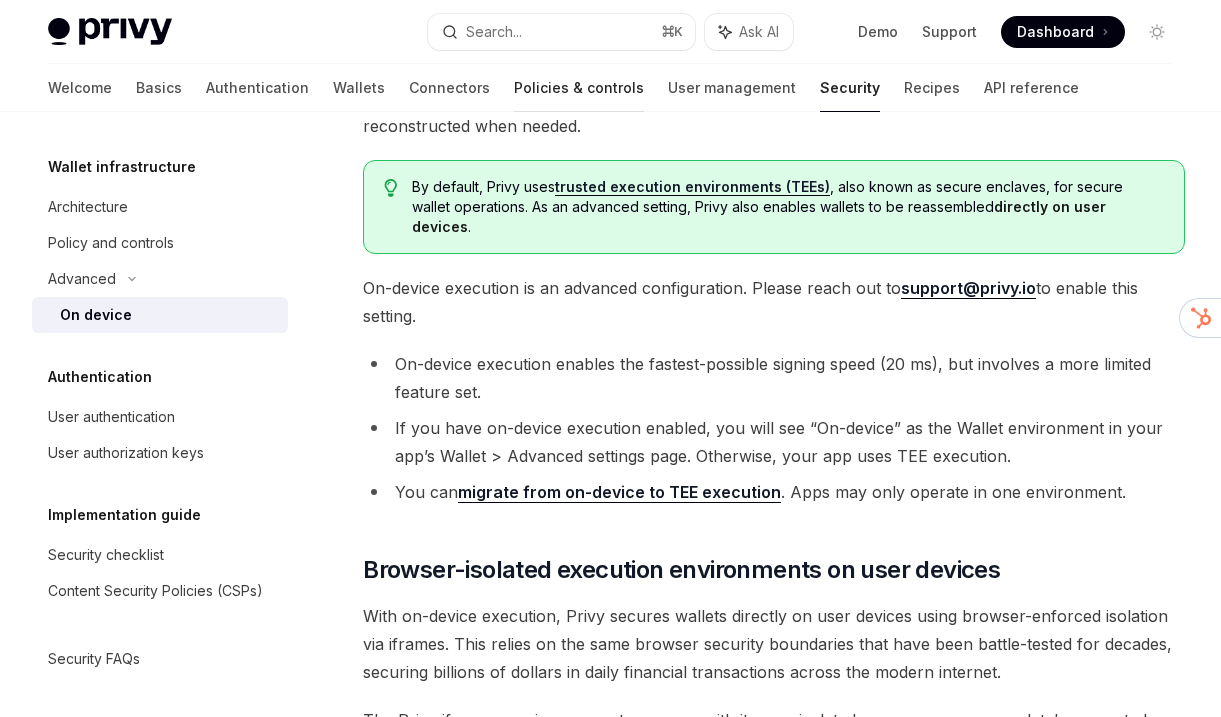 scroll, scrollTop: 328, scrollLeft: 0, axis: vertical 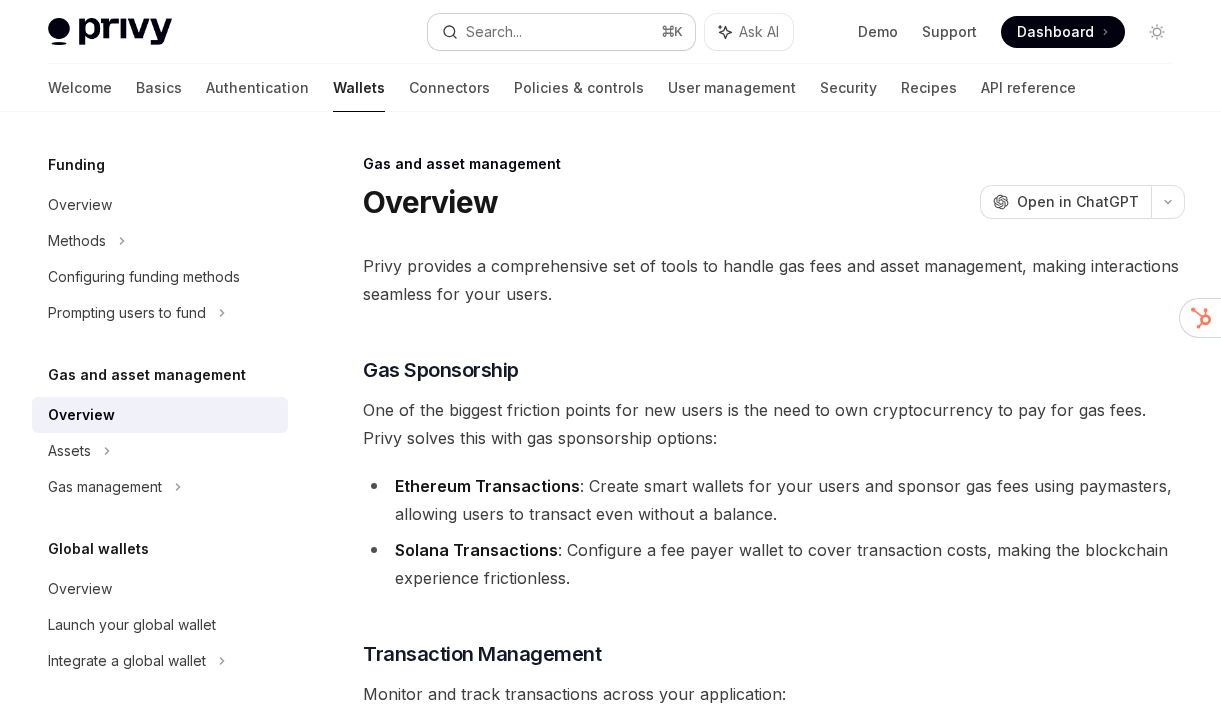 click on "Search..." at bounding box center [494, 32] 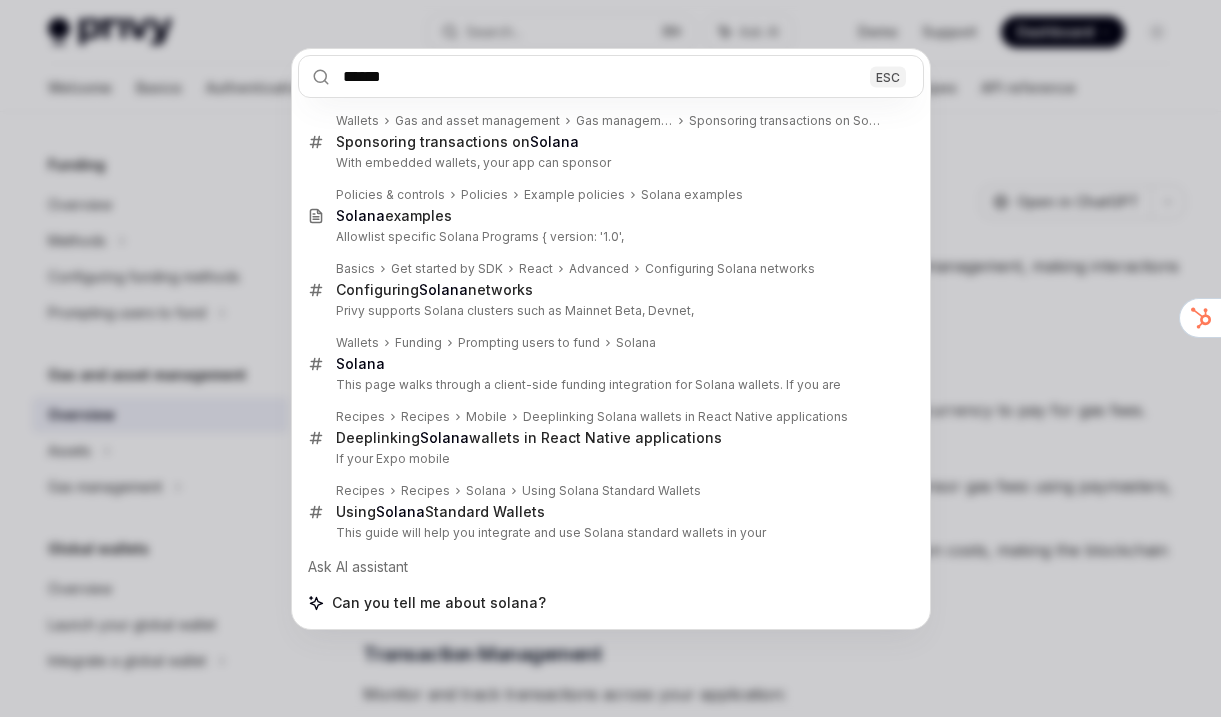 type on "******" 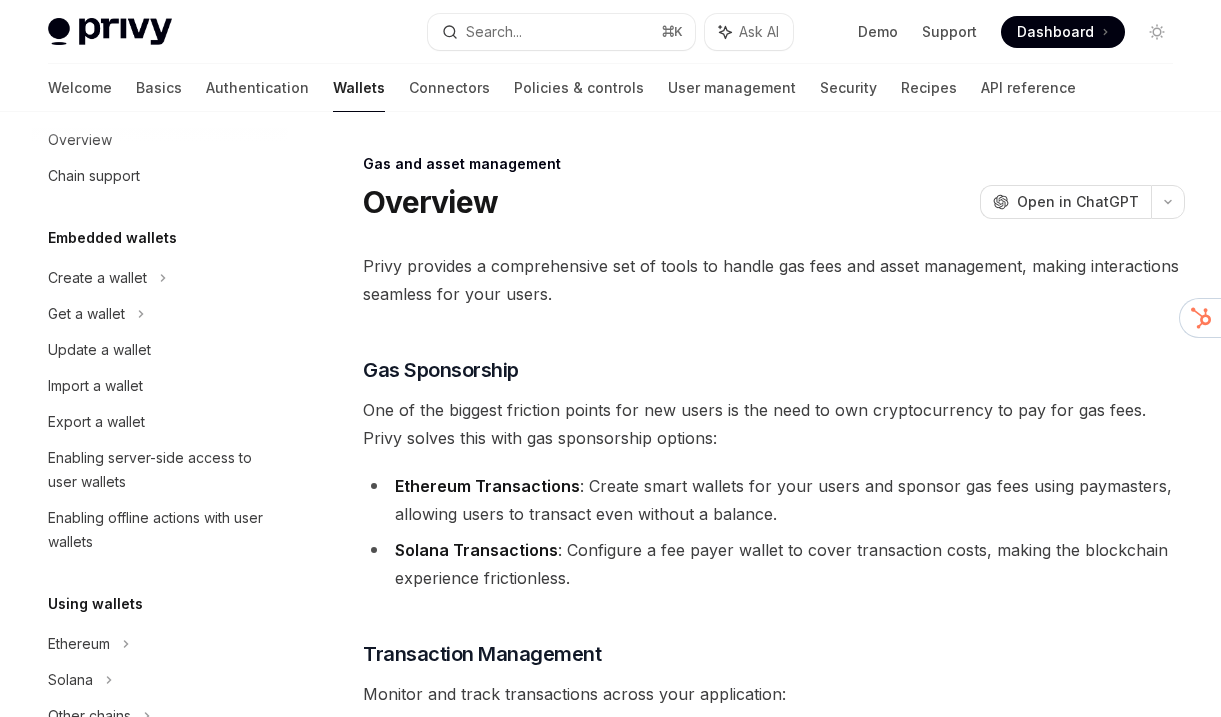 scroll, scrollTop: 0, scrollLeft: 0, axis: both 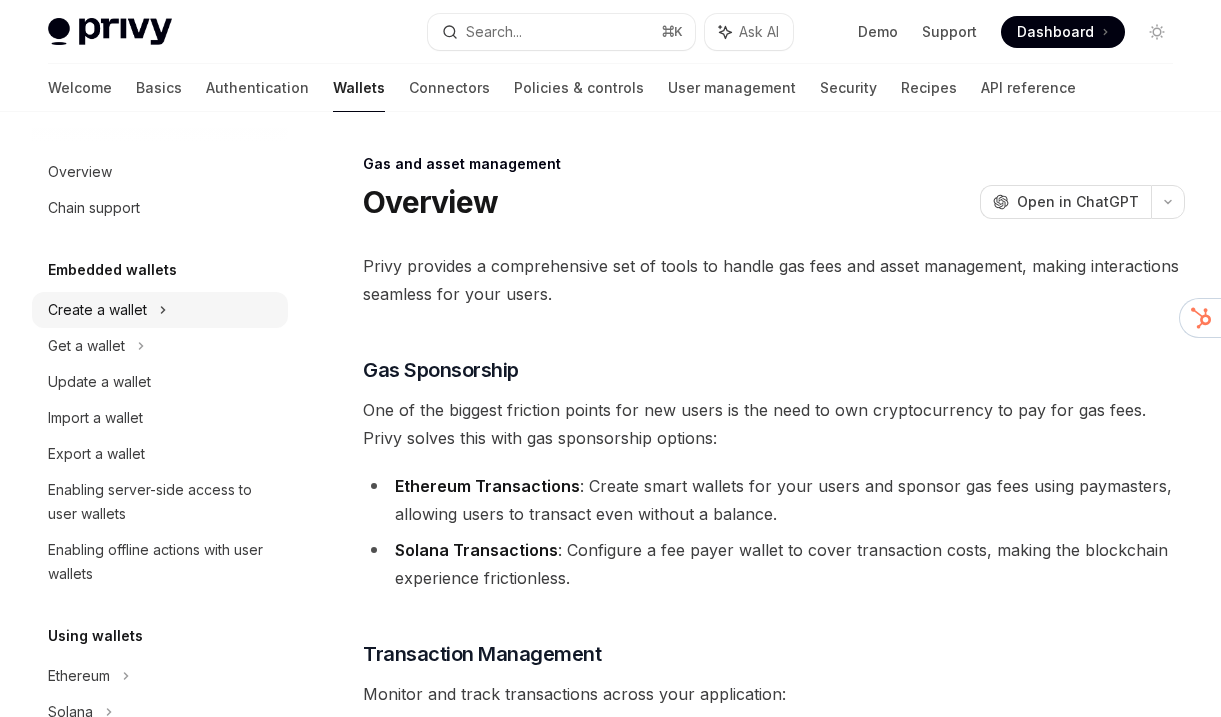 click on "Create a wallet" at bounding box center (160, 310) 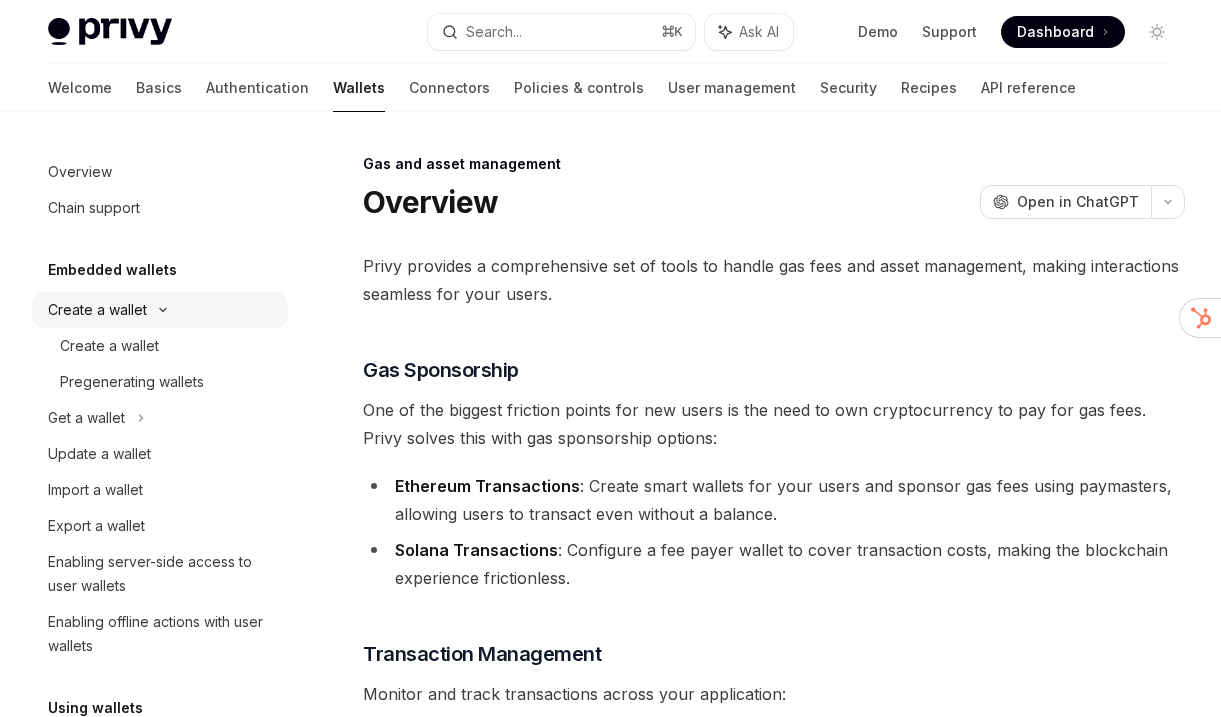 type on "*" 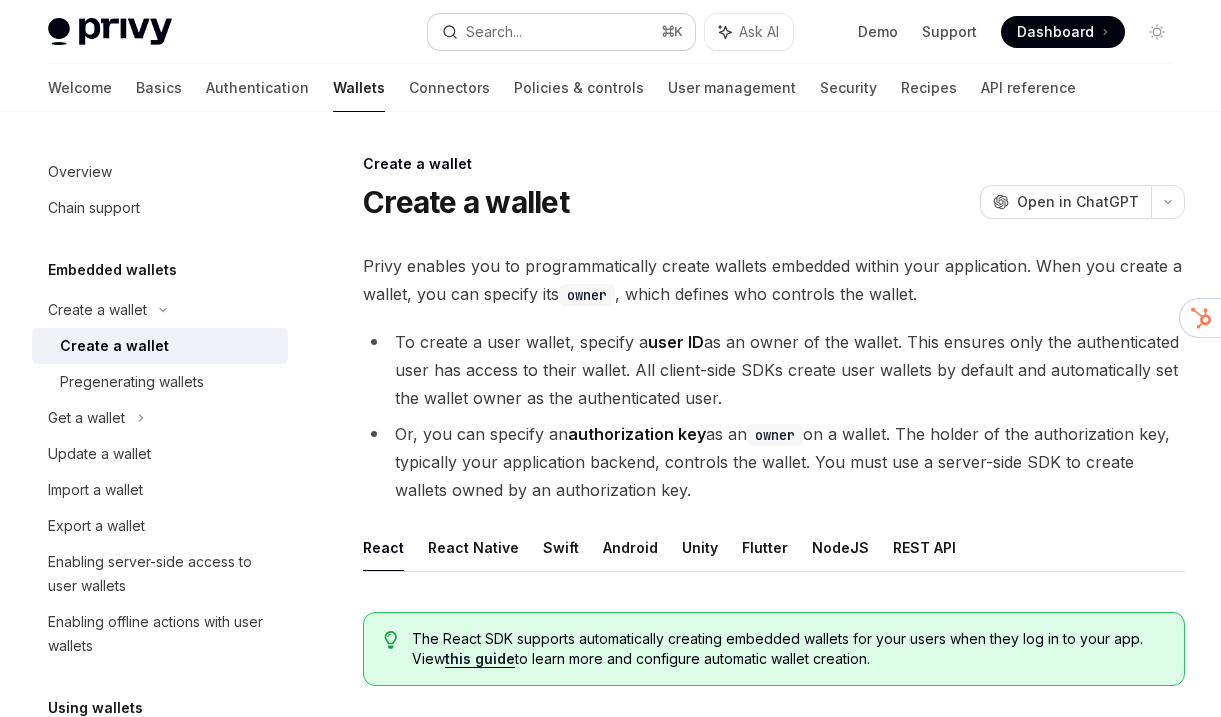 click on "Search... ⌘ K" at bounding box center (561, 32) 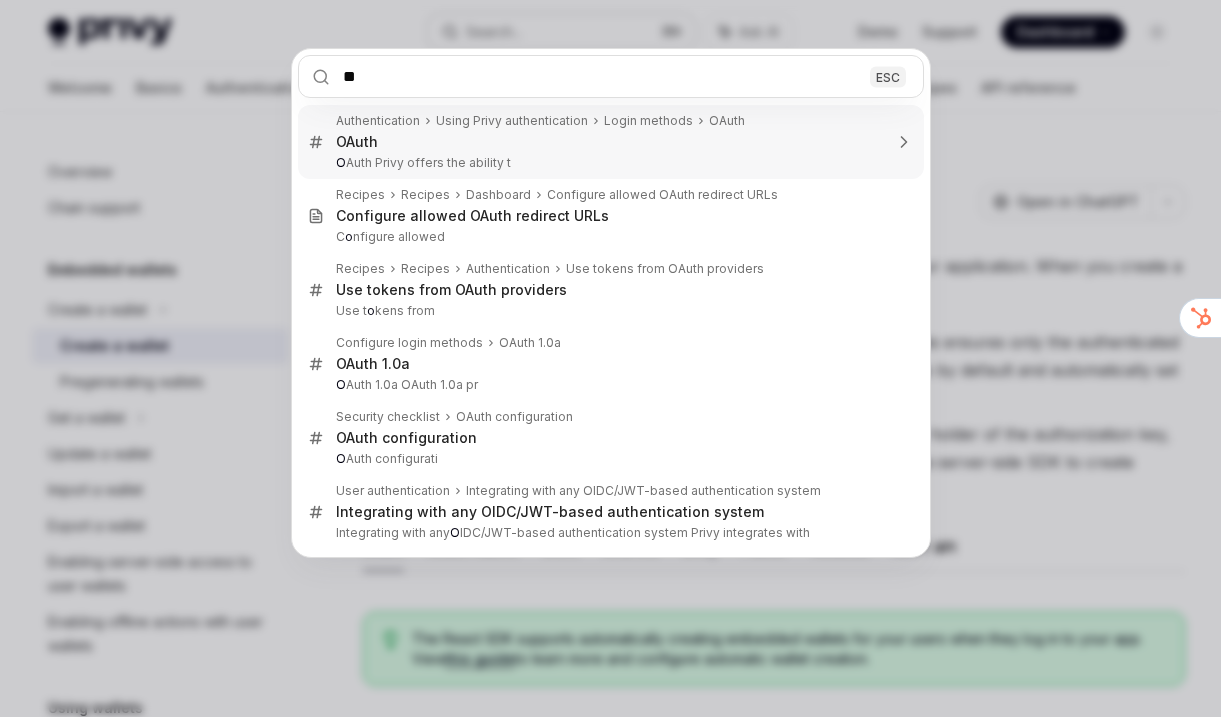 type on "***" 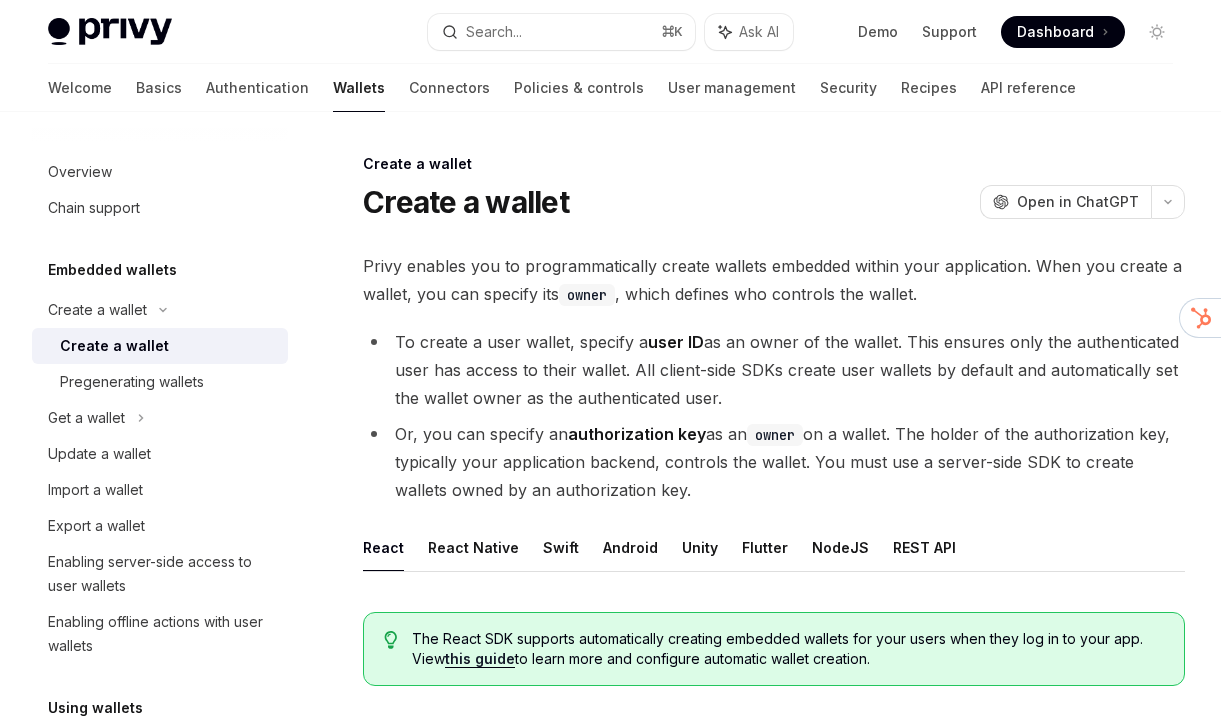 type on "*" 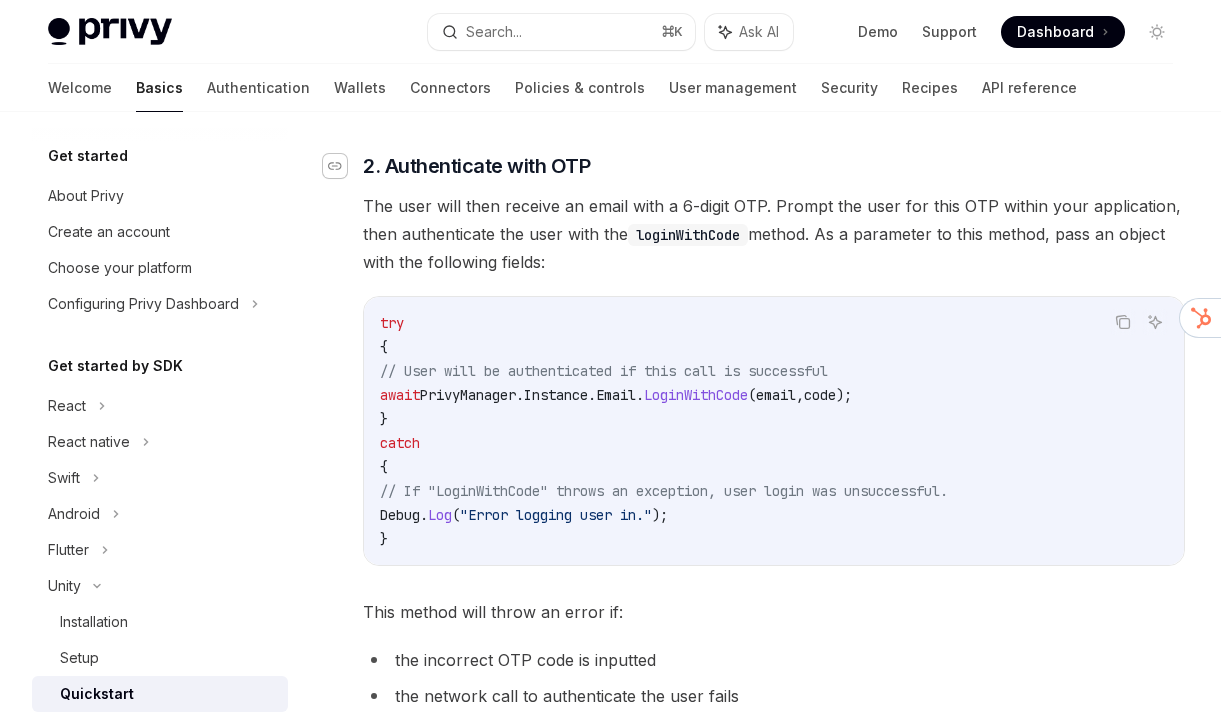 click 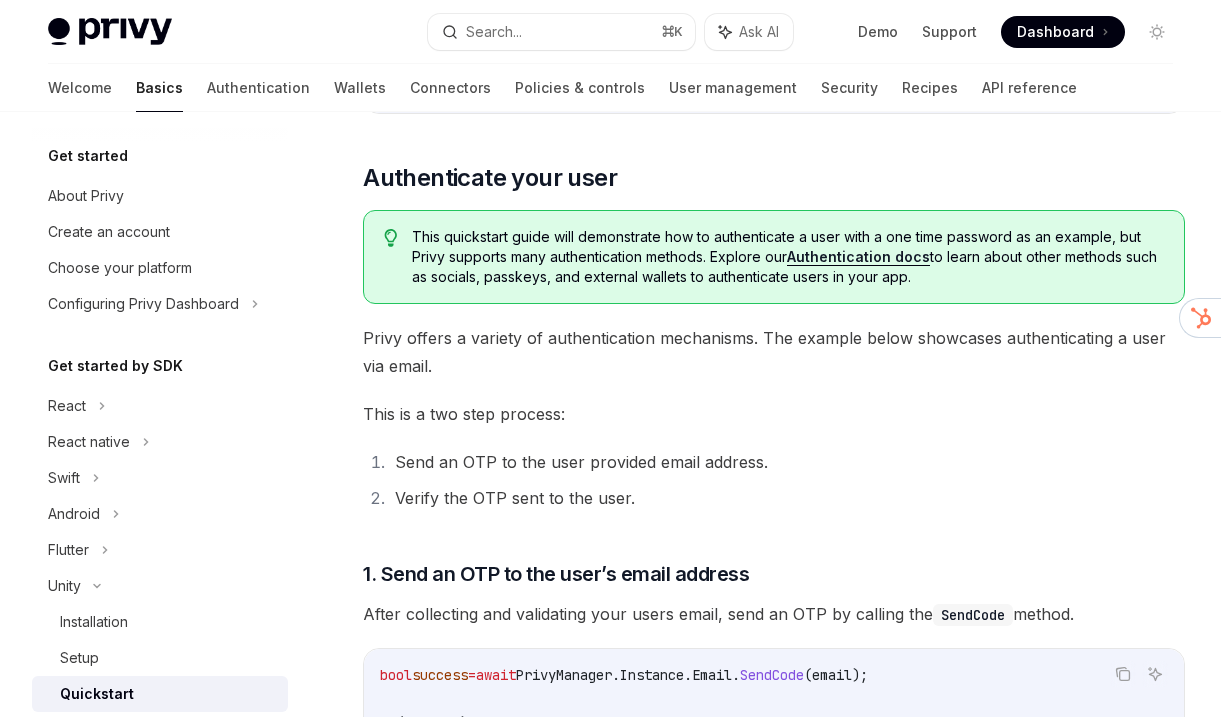 scroll, scrollTop: 0, scrollLeft: 0, axis: both 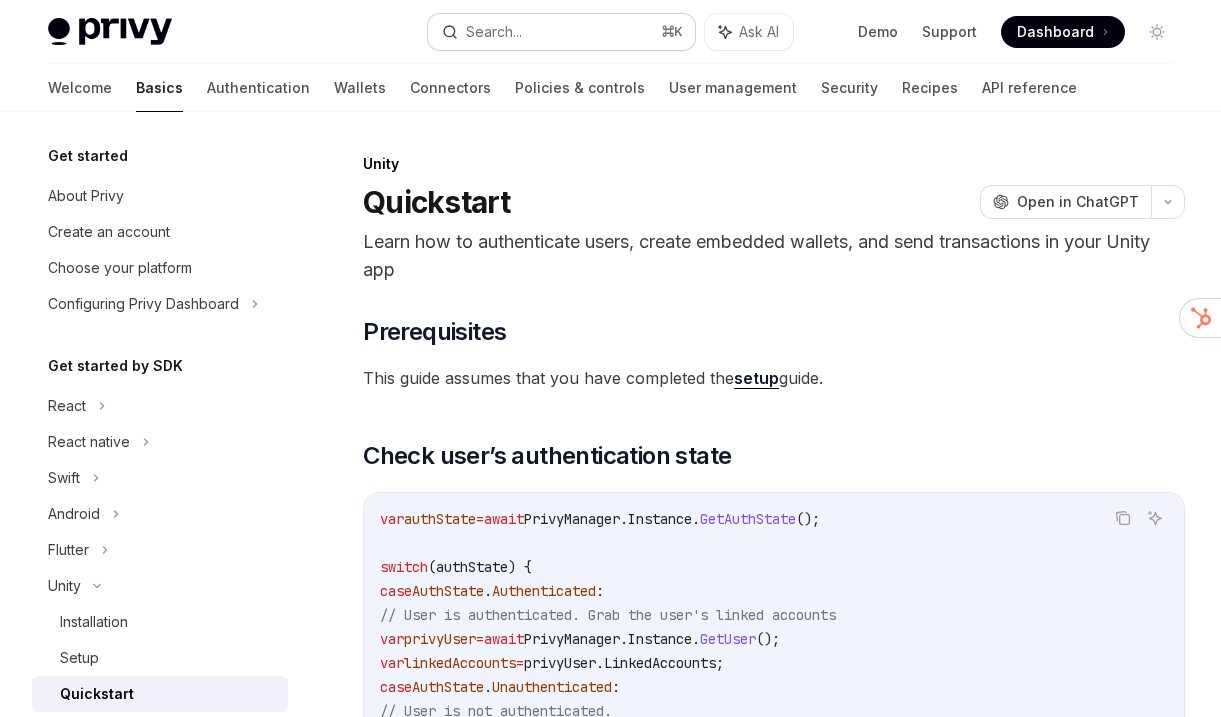 click on "Search..." at bounding box center [494, 32] 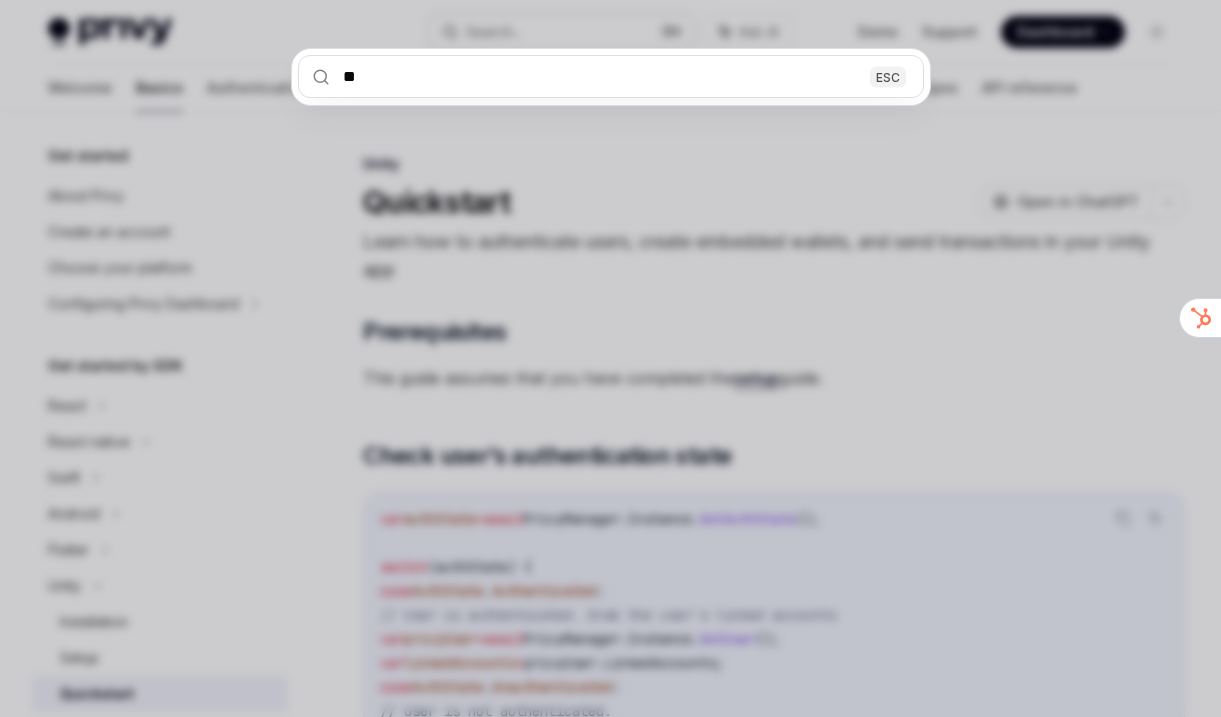 type on "***" 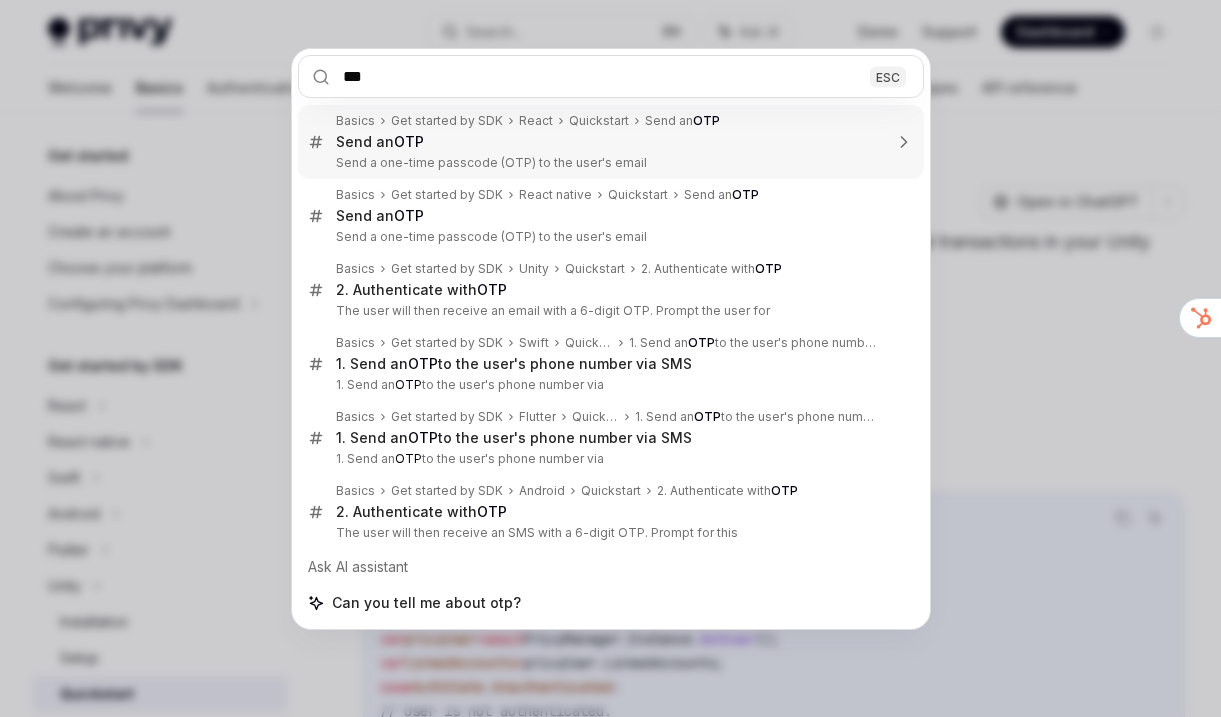 type 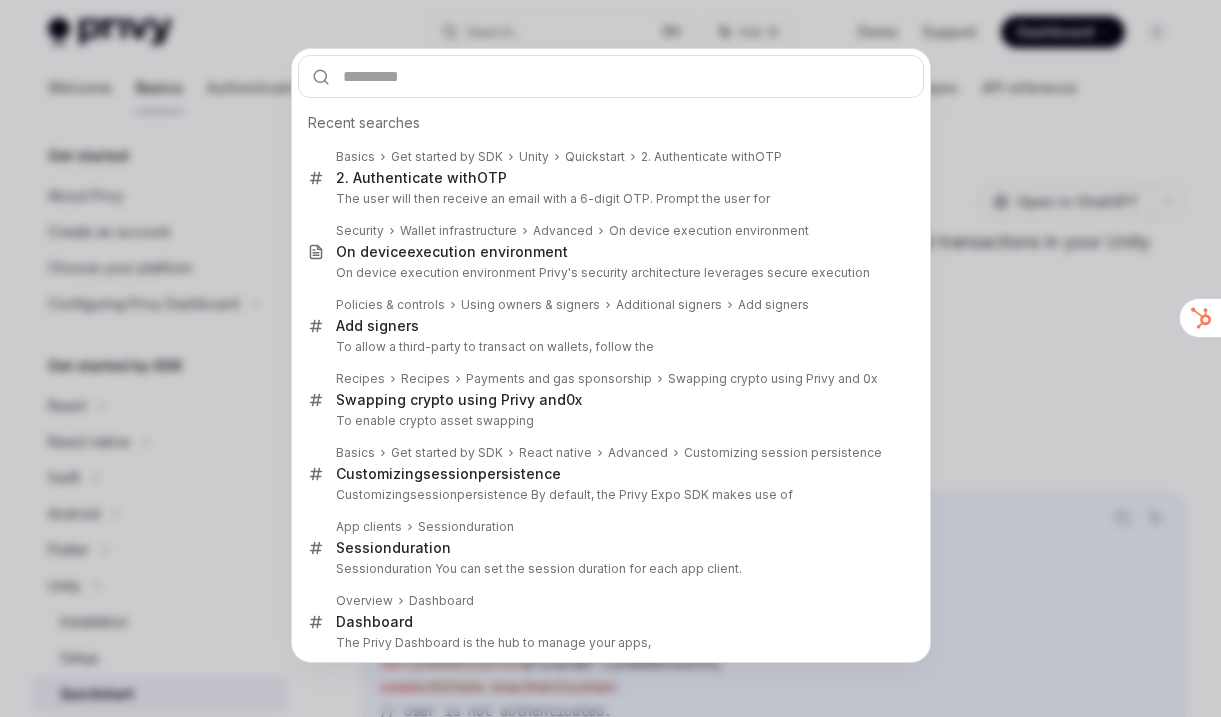 click on "Recent searches Basics Get started by SDK Unity Quickstart 2. Authenticate with  OTP 2. Authenticate with  OTP
The user will then receive an email with a 6-digit OTP. Prompt the user for  Security Wallet infrastructure Advanced On device execution environment On device  execution environment
On device execution environment
Privy's security architecture leverages secure execution  Policies & controls Using owners & signers Additional signers Add signers Add signers
To allow a third-party to transact on wallets, follow the  Recipes Recipes Payments and gas sponsorship Swapping crypto using Privy and 0x Swapping crypto using Privy and  0x
To enable crypto asset swapping  Basics Get started by SDK React native Advanced Customizing session persistence Customizing  session  persistence Customizing  session  persistence
By default, the Privy Expo SDK makes use of  App clients Session  duration Session  duration Session  duration
You can set the session duration for each app client.  Overview Dashboard Dashboard" at bounding box center [610, 358] 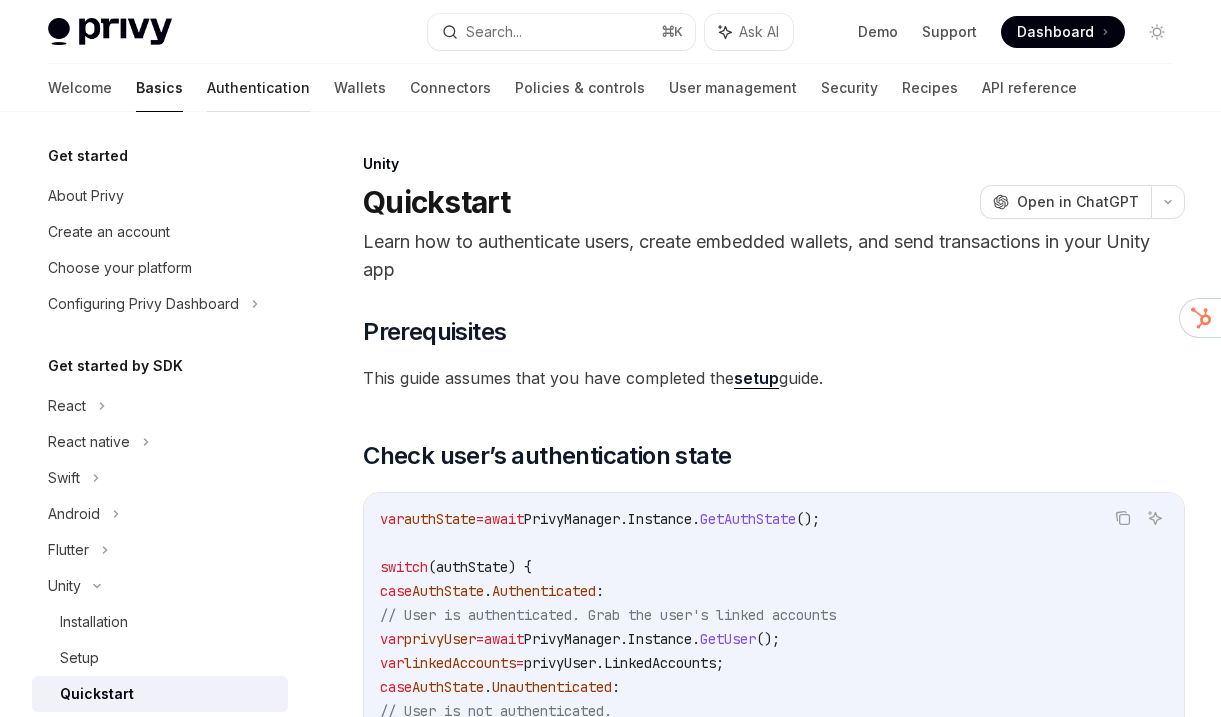 click on "Authentication" at bounding box center [258, 88] 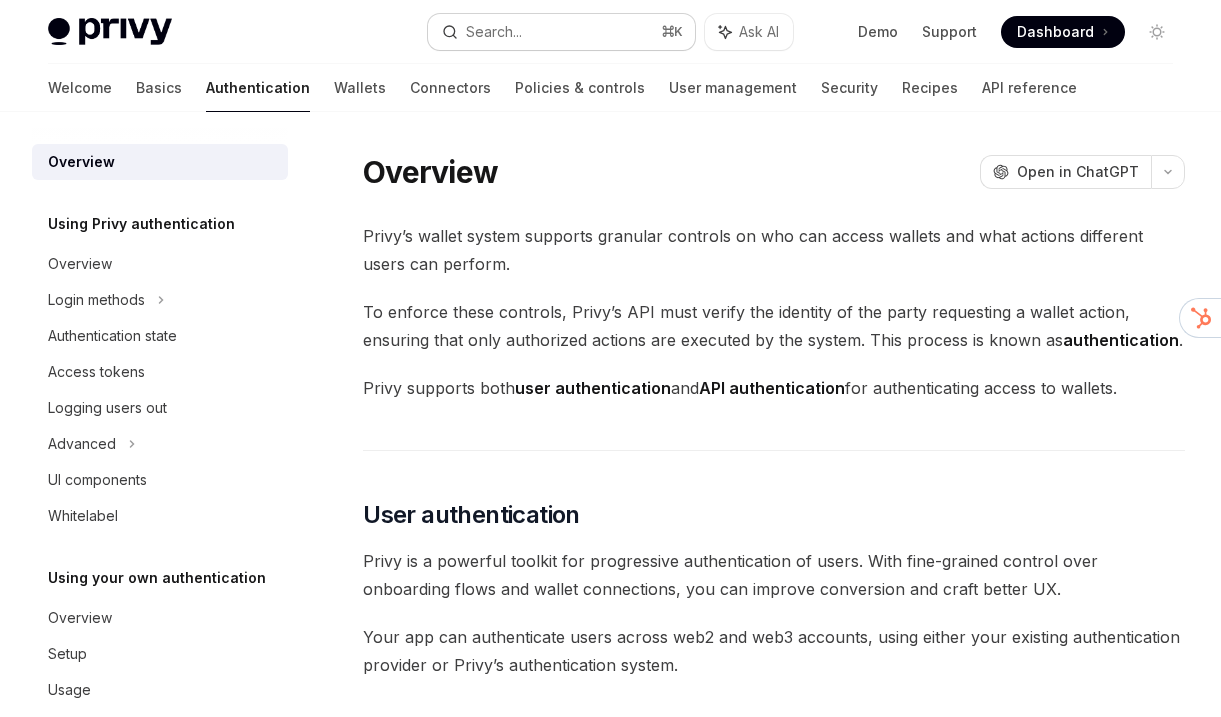 click on "Search... ⌘ K" at bounding box center (561, 32) 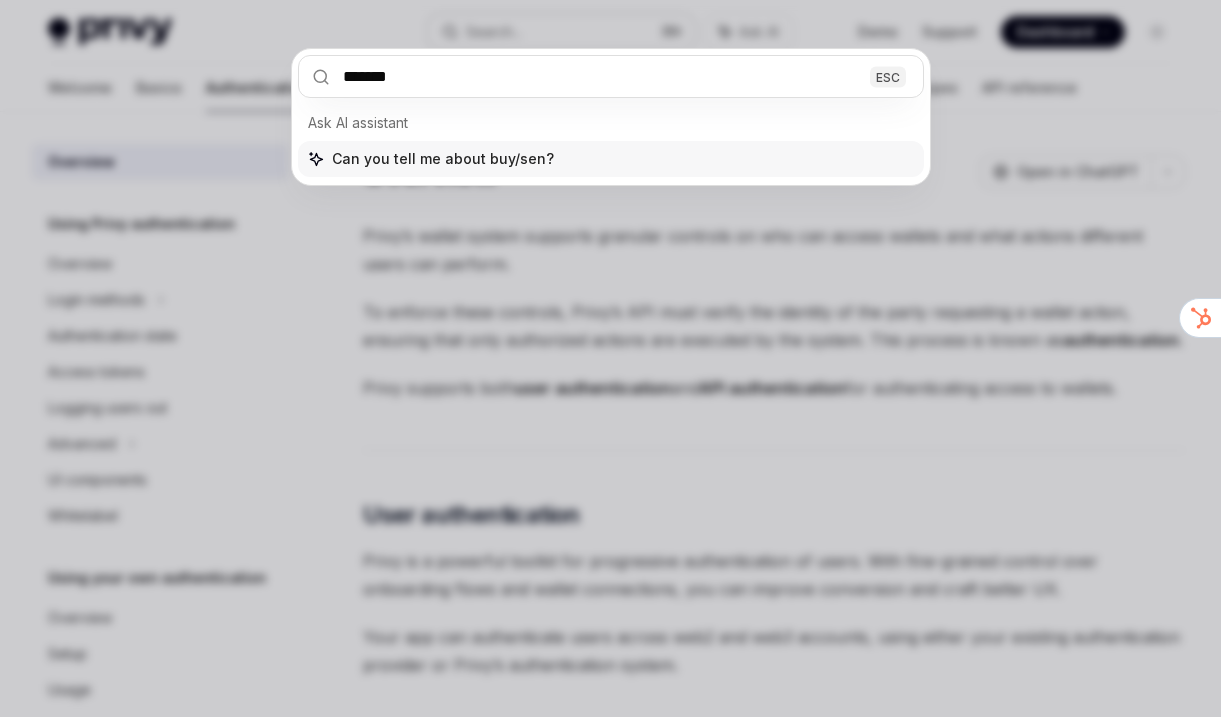 type on "********" 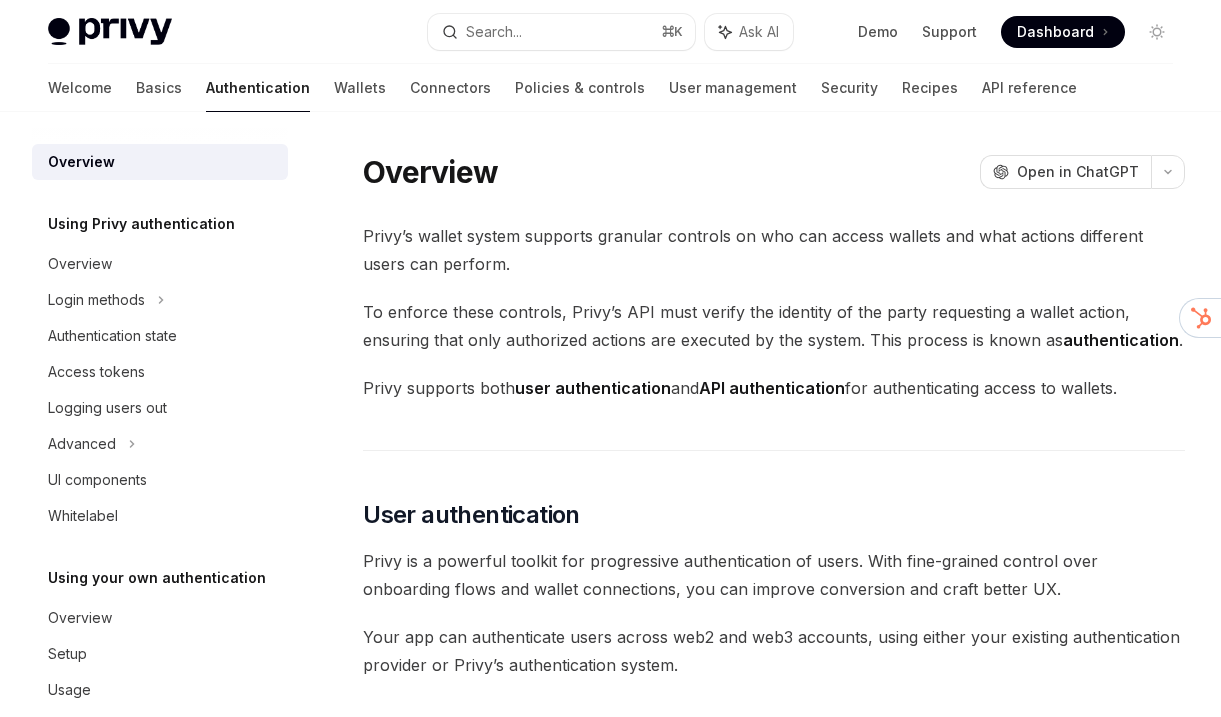 type on "*" 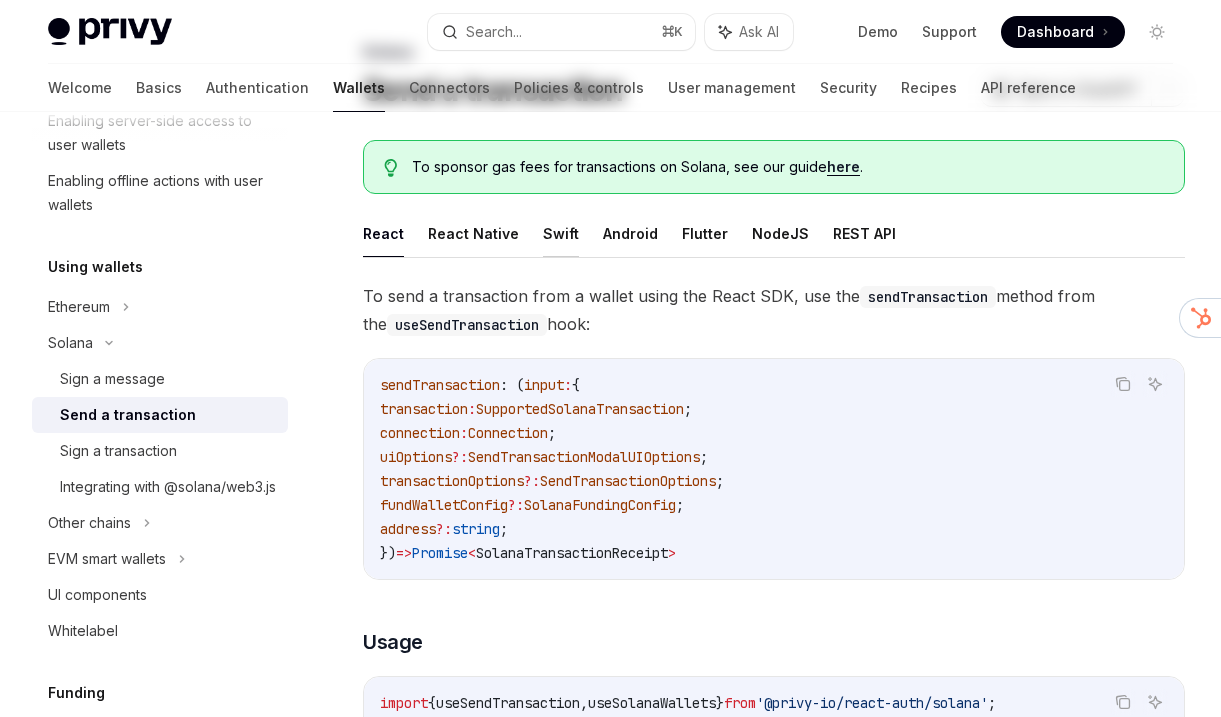 scroll, scrollTop: 0, scrollLeft: 0, axis: both 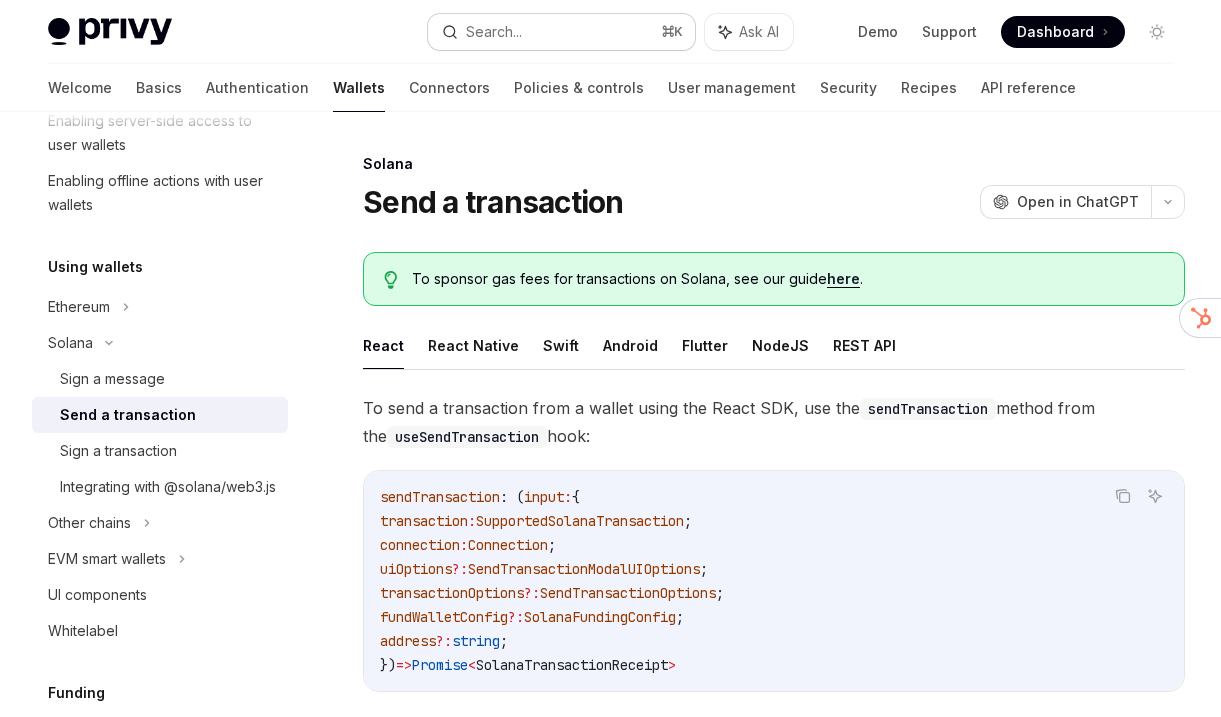 click on "Search..." at bounding box center [494, 32] 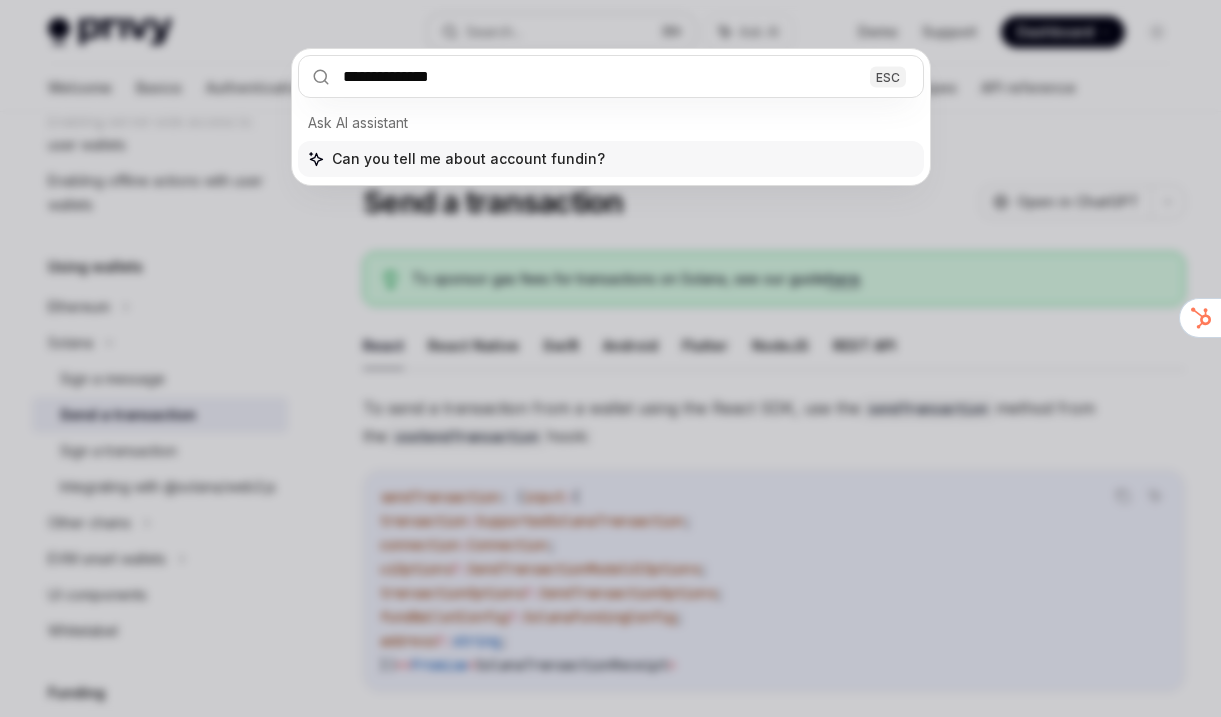 type on "**********" 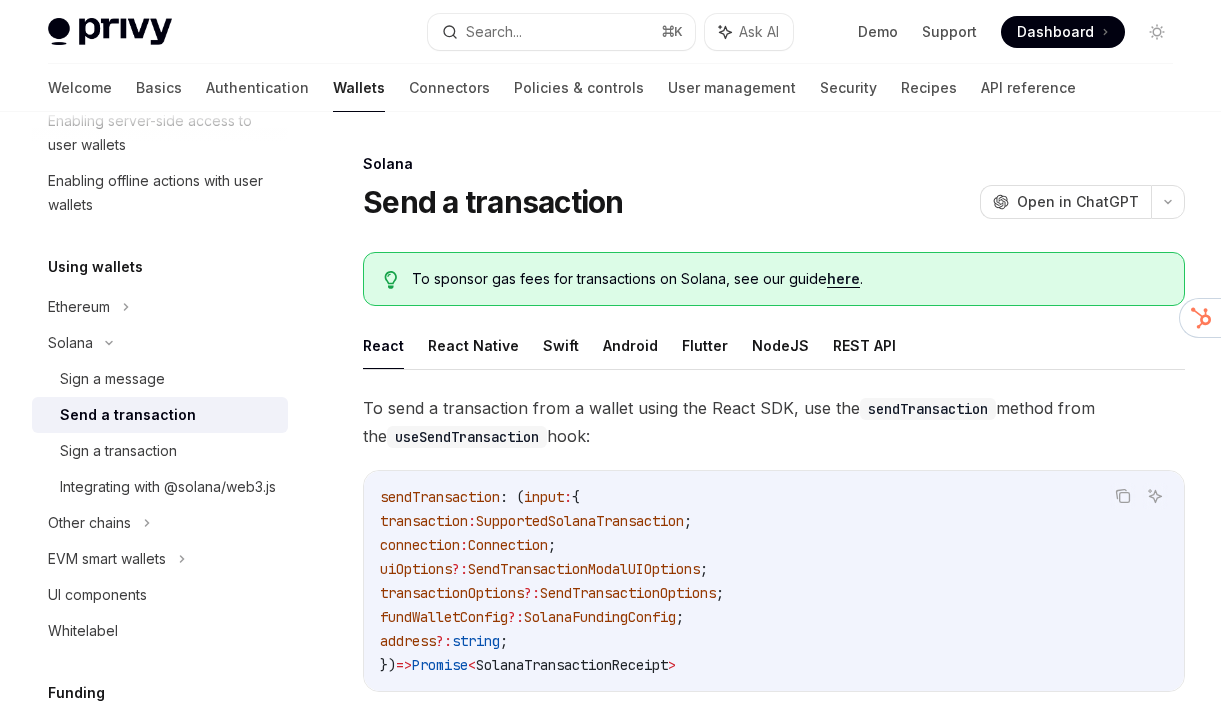 click on "Wallets" at bounding box center [359, 88] 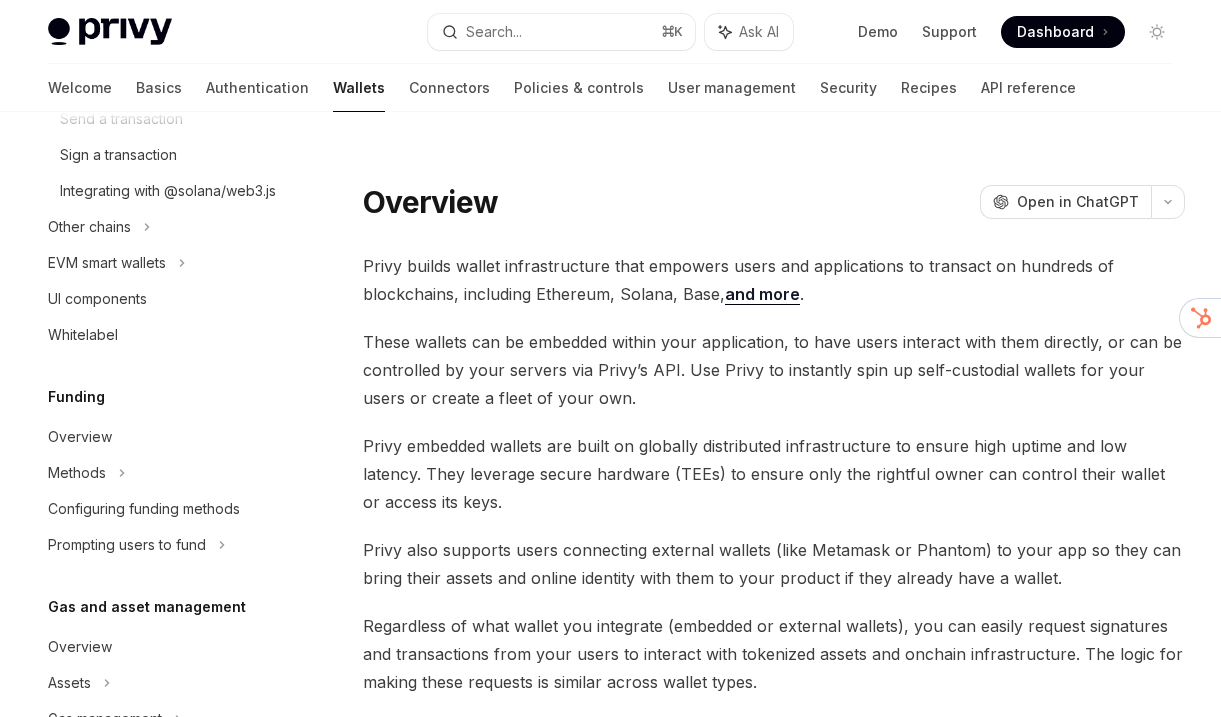 scroll, scrollTop: 714, scrollLeft: 0, axis: vertical 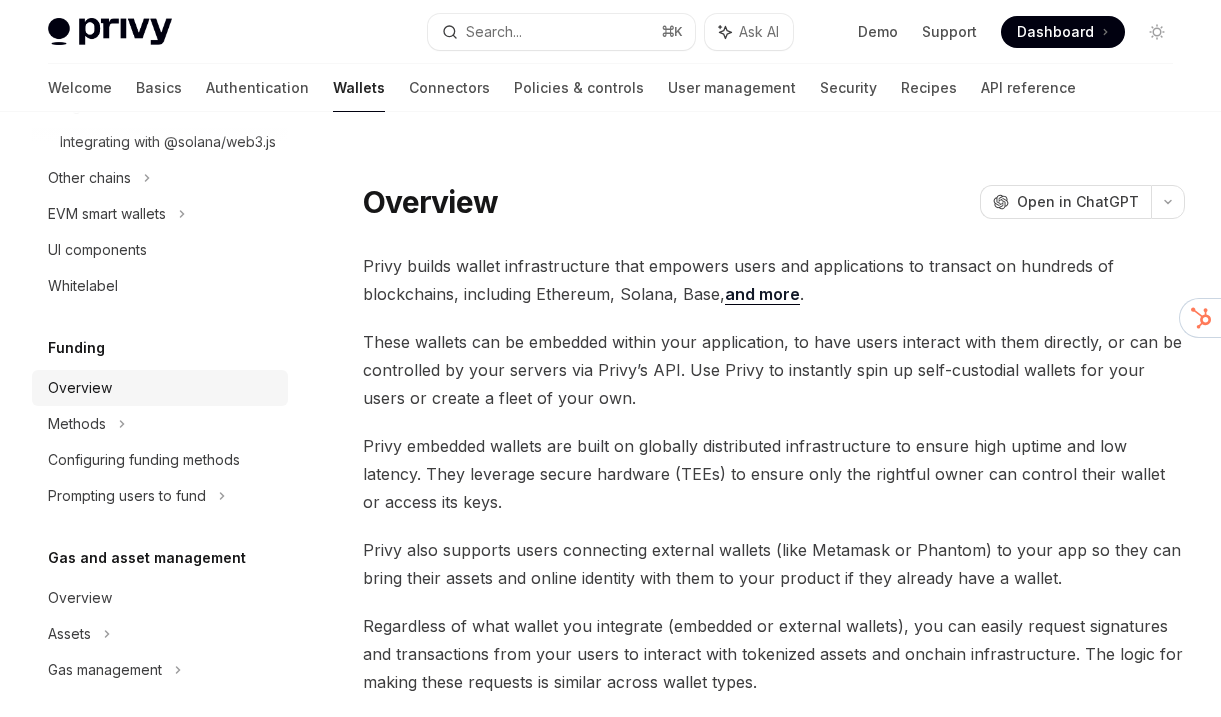 click on "Overview" at bounding box center [162, 388] 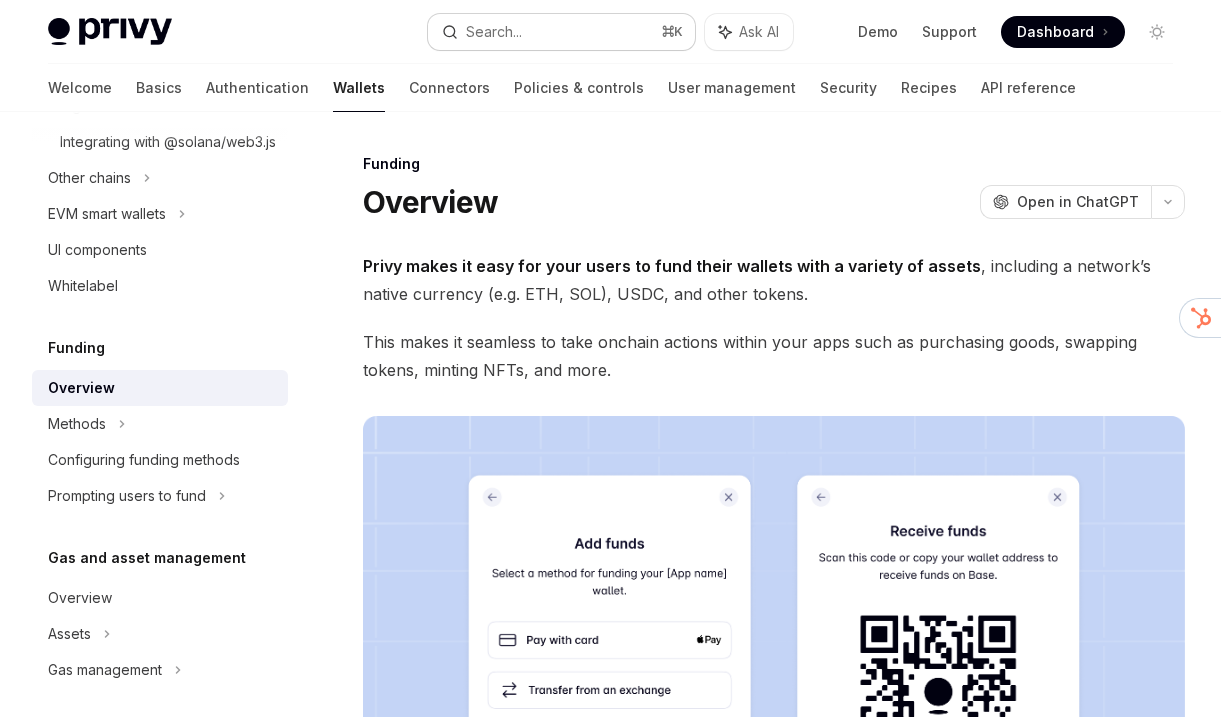 click on "Search..." at bounding box center (494, 32) 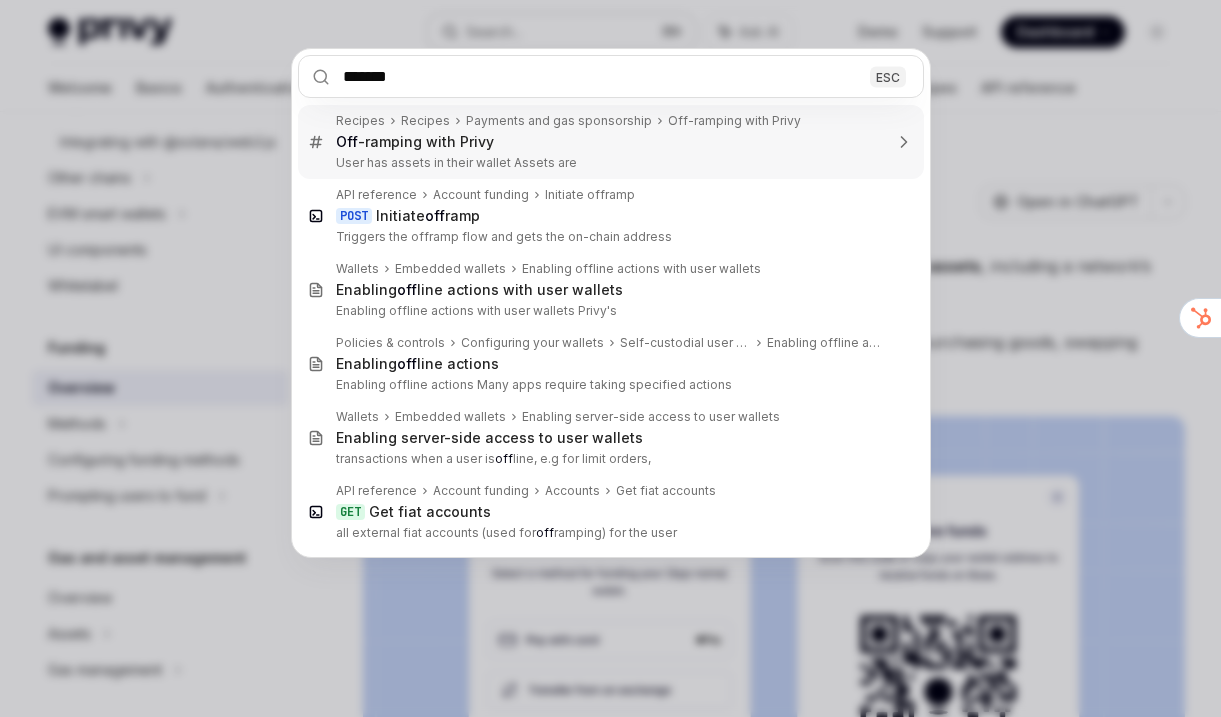 type on "********" 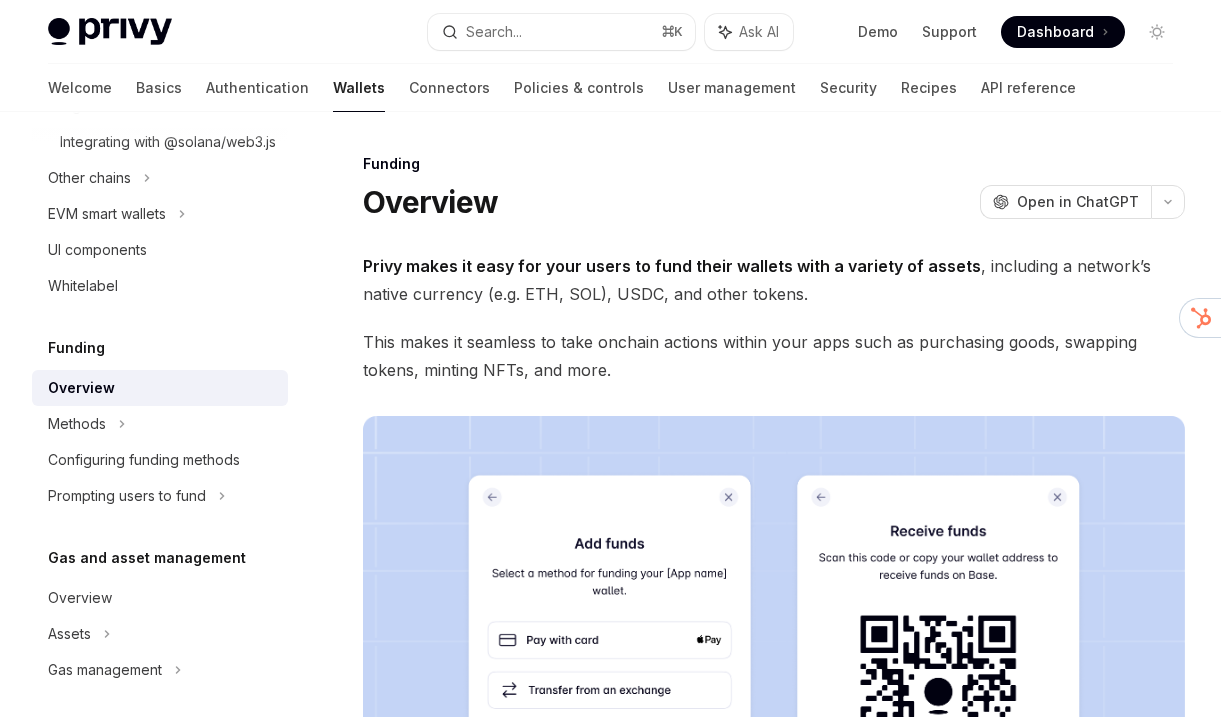 type on "*" 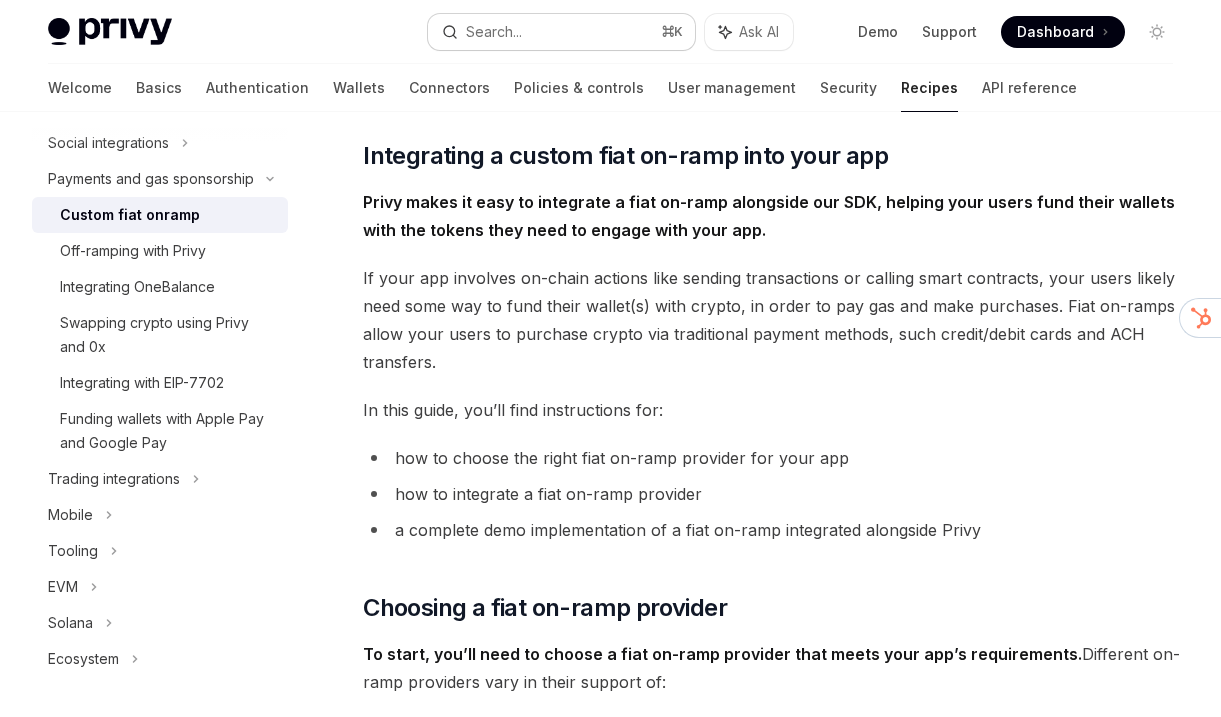 type 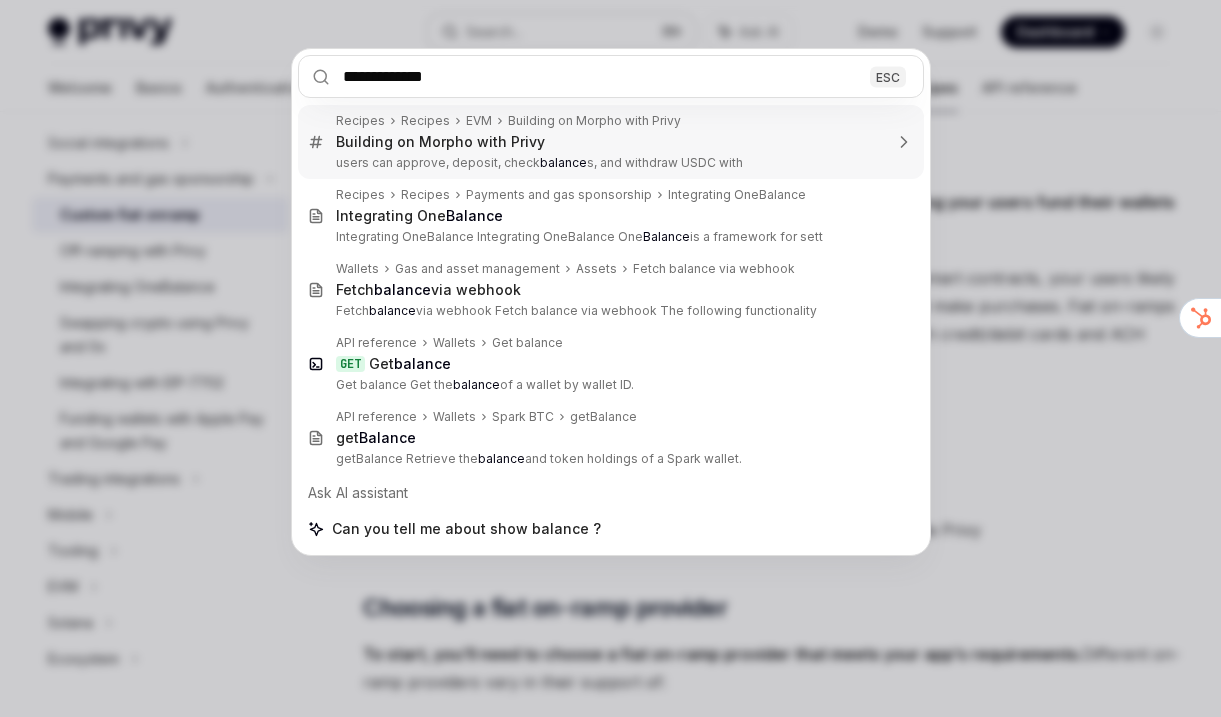 type on "**********" 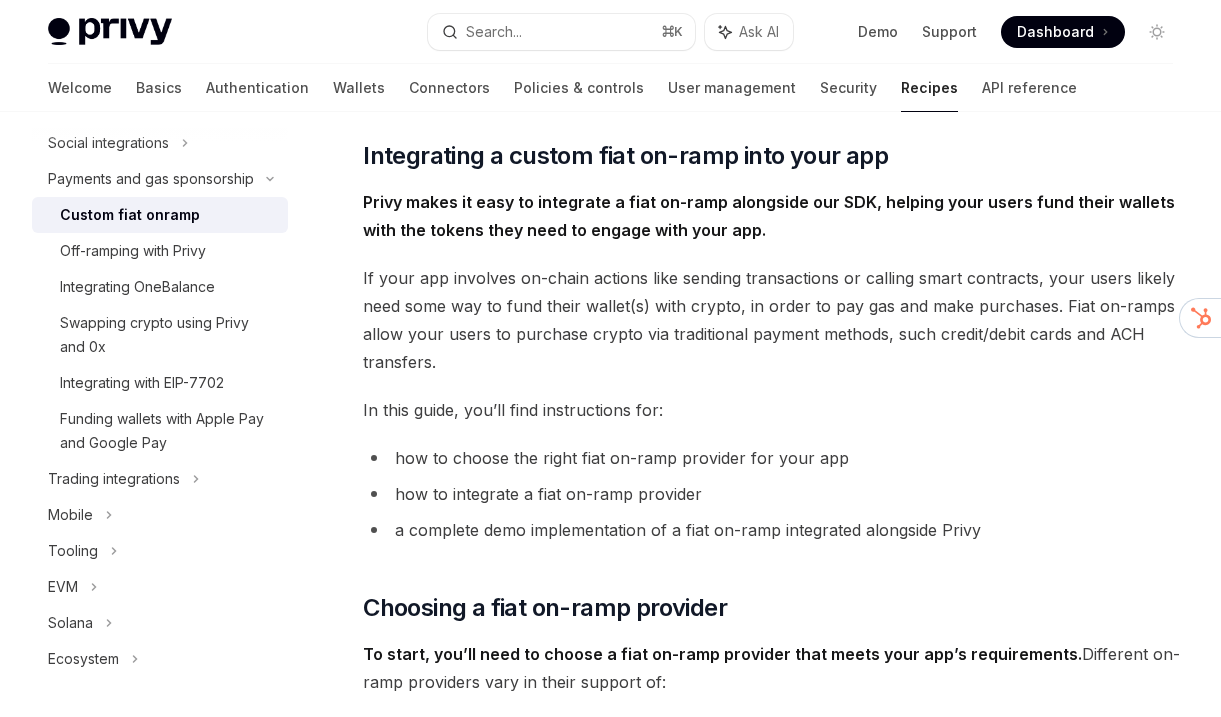 scroll, scrollTop: 0, scrollLeft: 0, axis: both 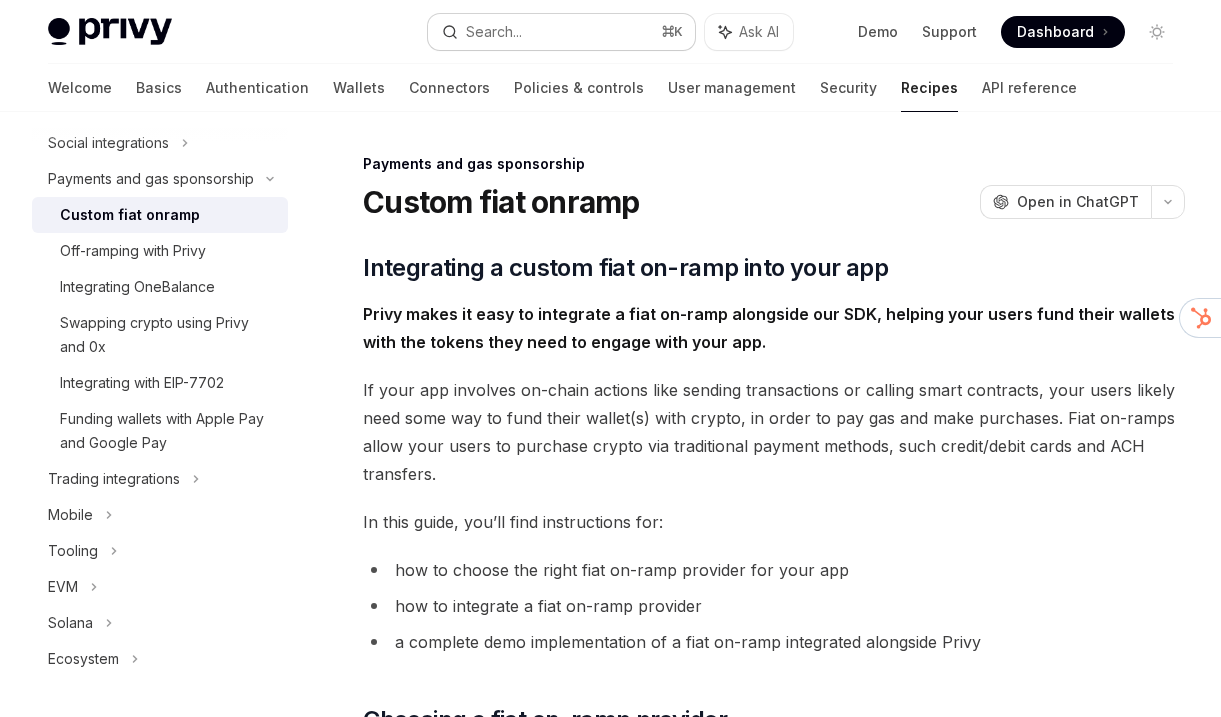 click on "Search..." at bounding box center (494, 32) 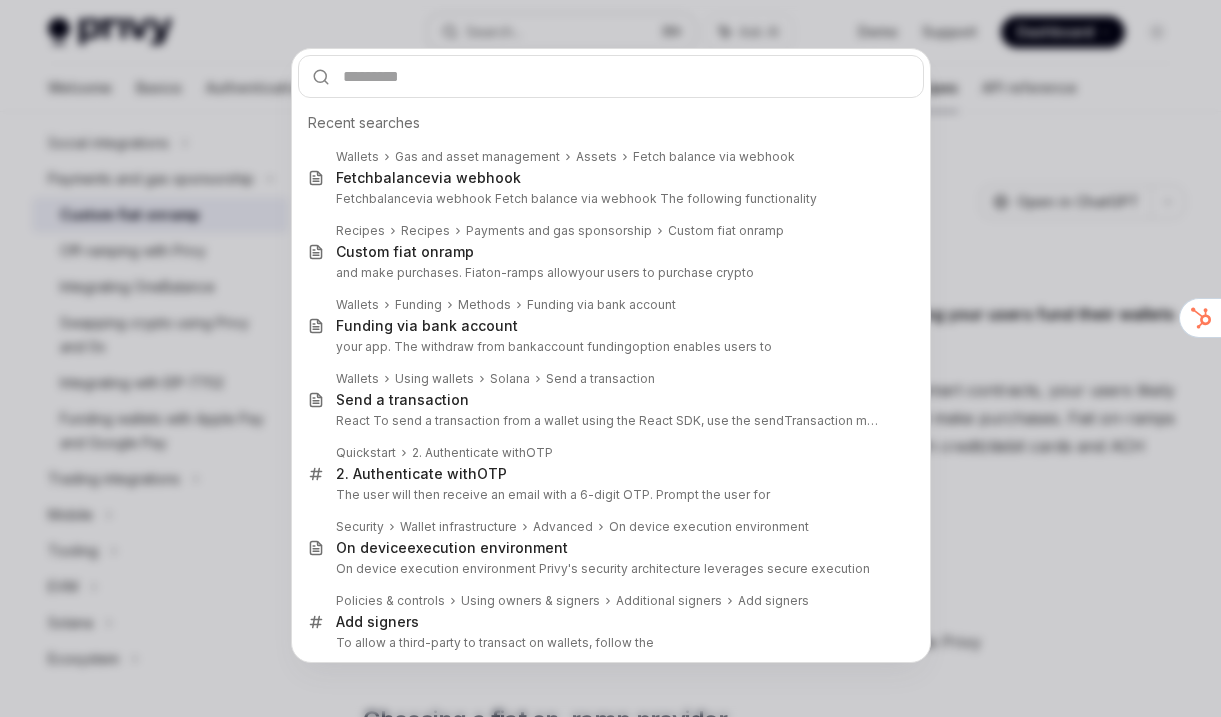 type on "*" 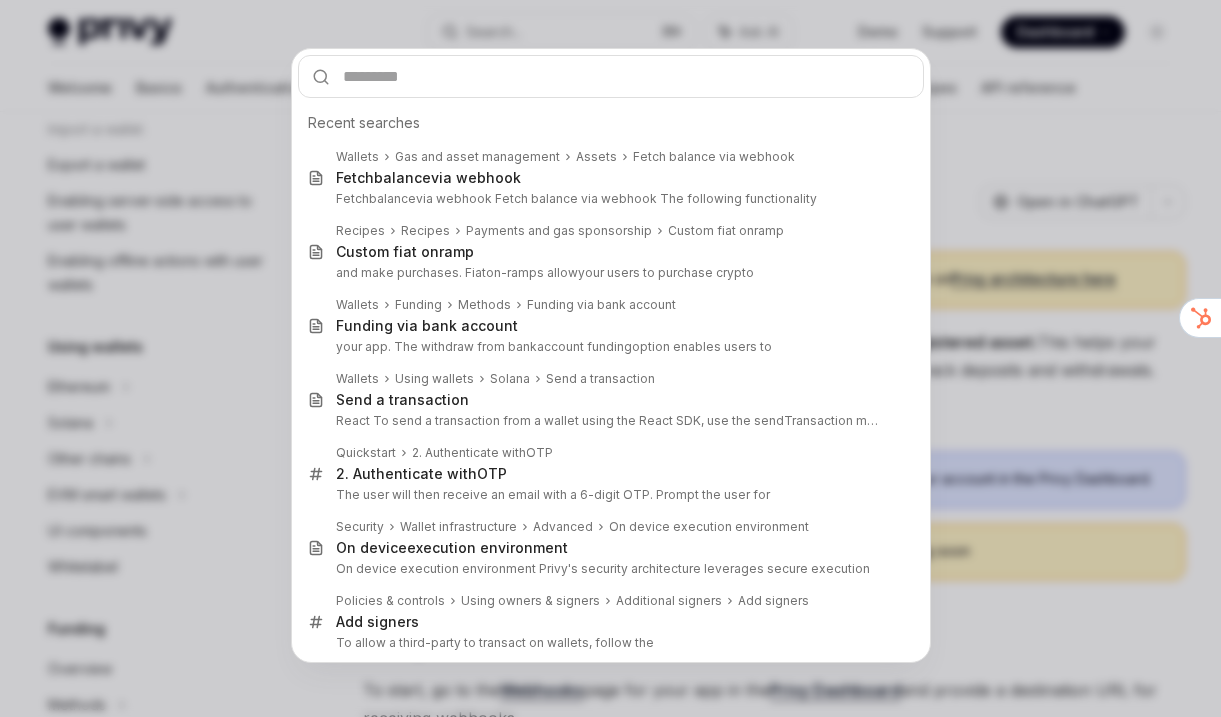scroll, scrollTop: 112, scrollLeft: 0, axis: vertical 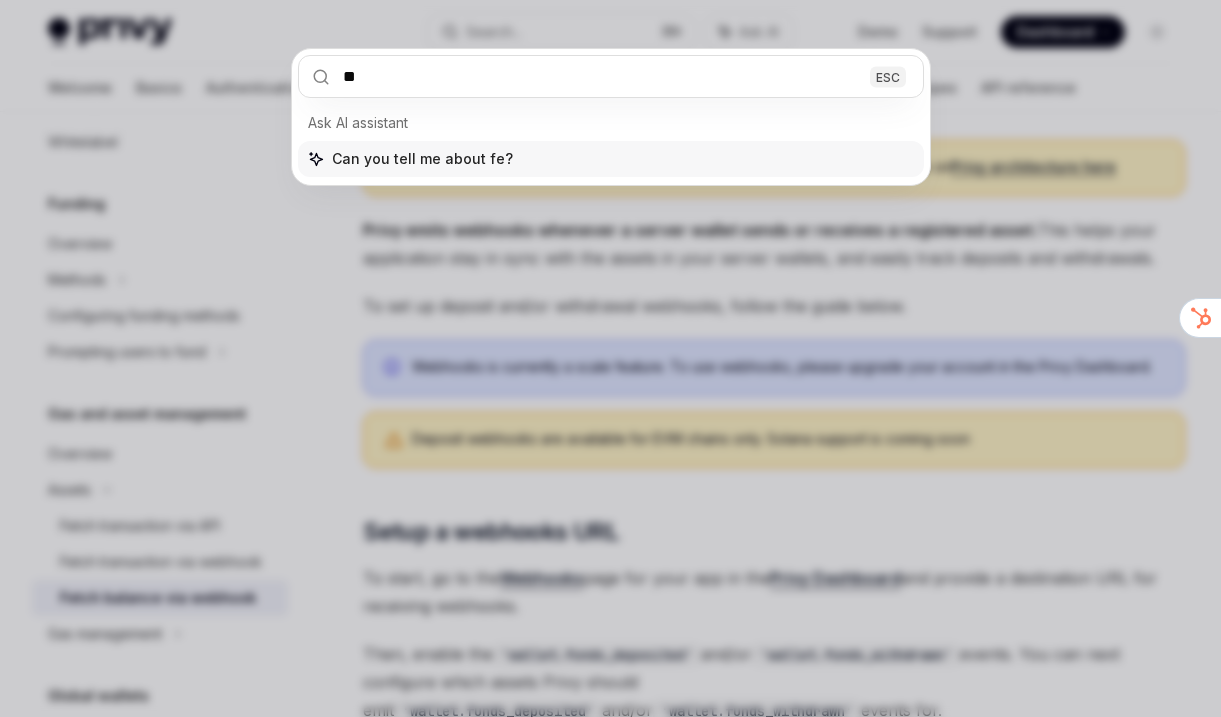 type on "***" 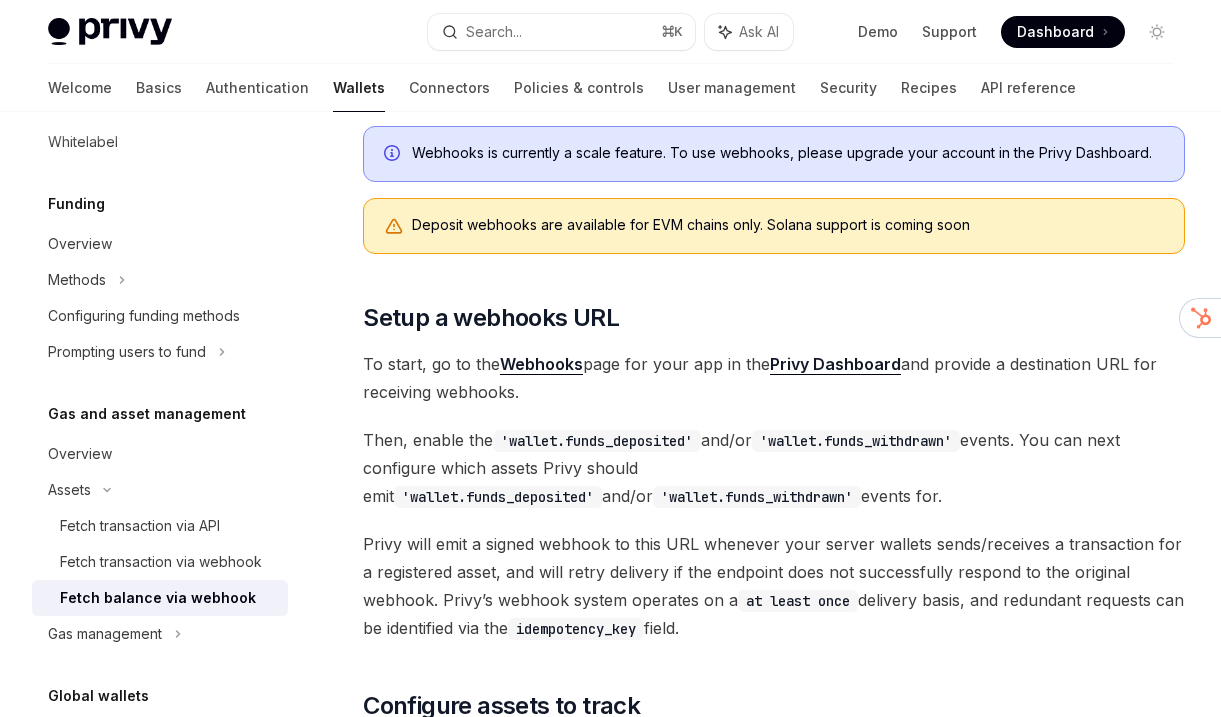 scroll, scrollTop: 0, scrollLeft: 0, axis: both 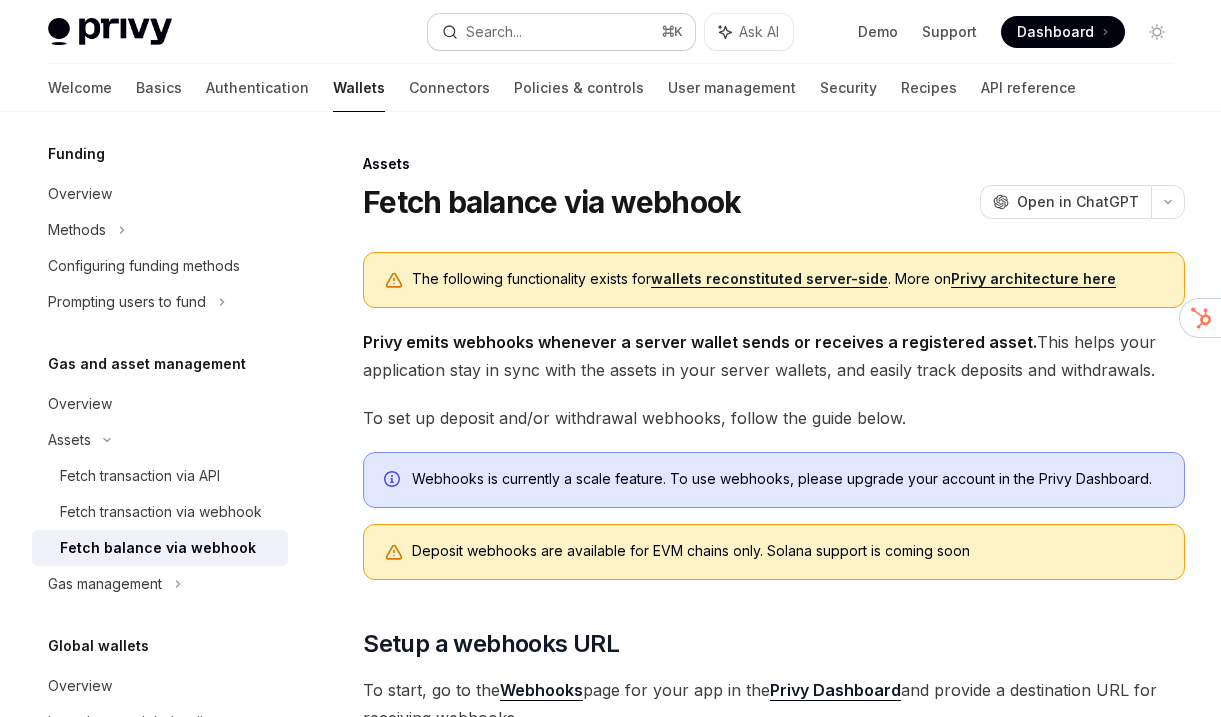 click on "Search... ⌘ K" at bounding box center (561, 32) 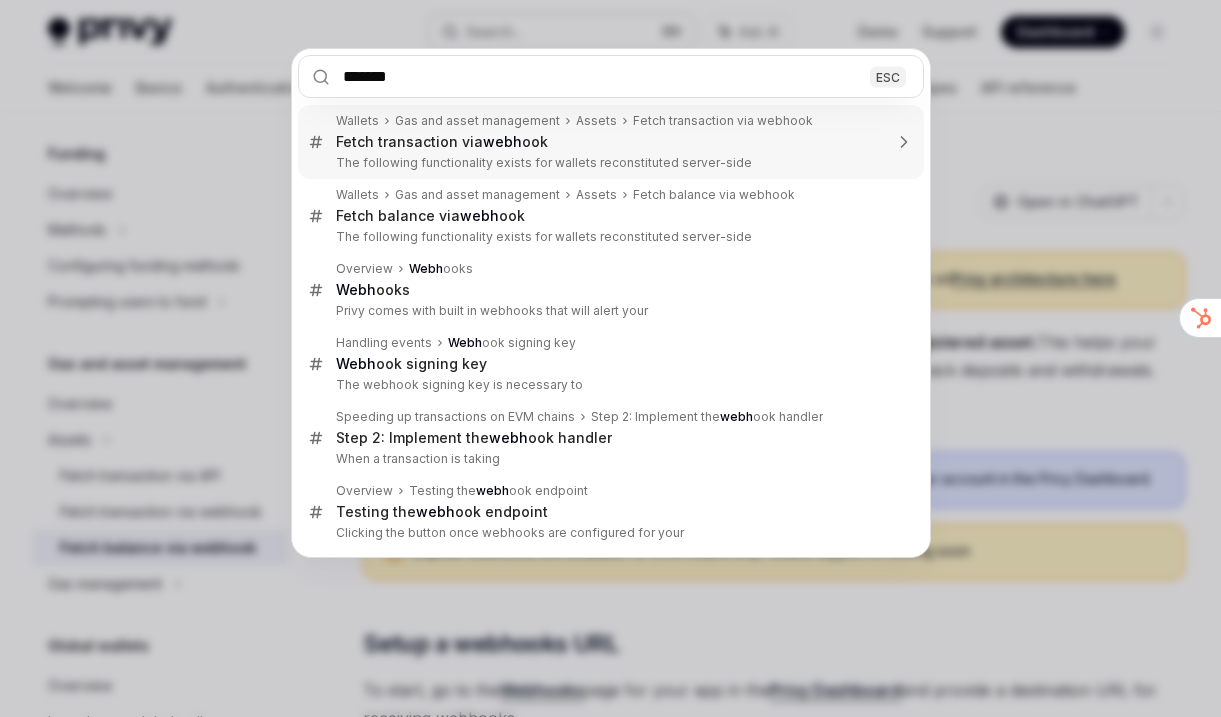 type on "********" 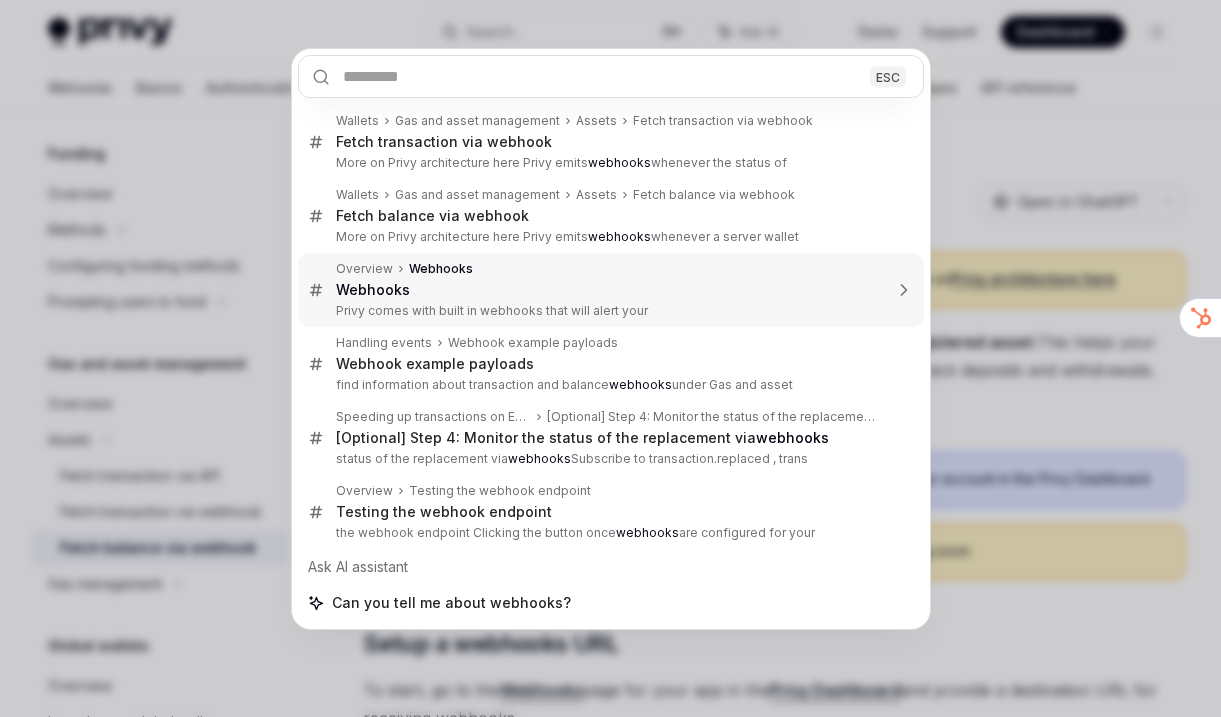 type on "*" 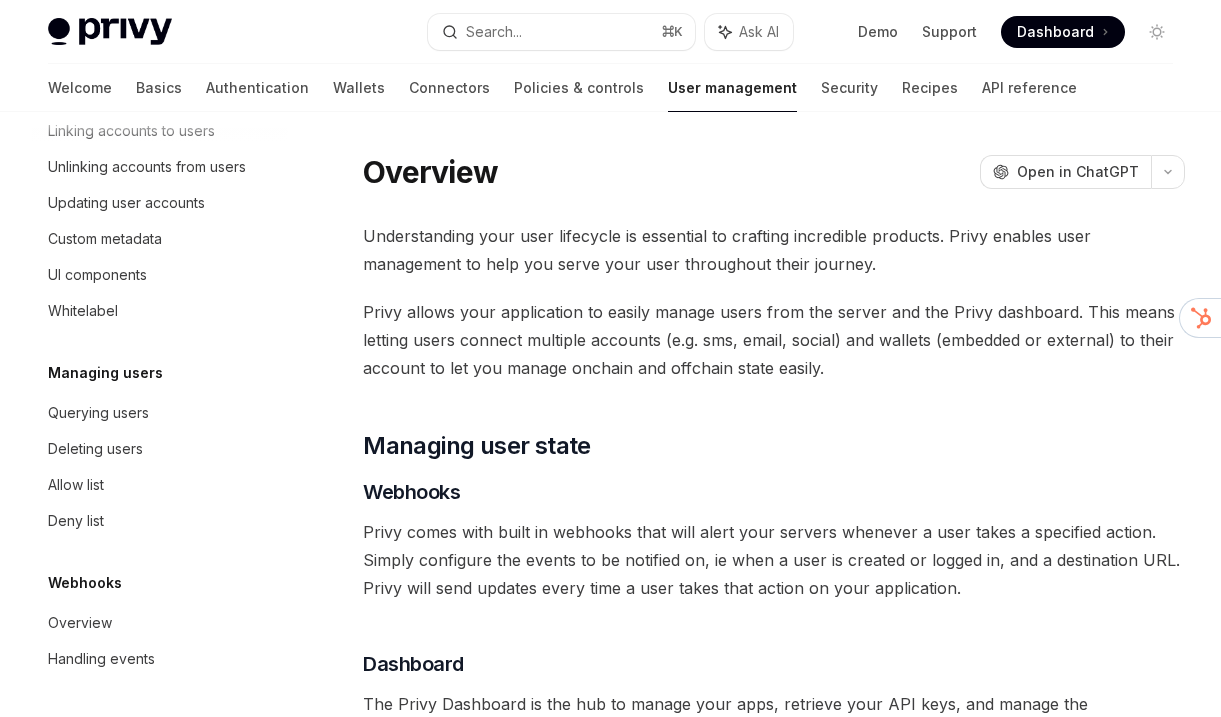 scroll, scrollTop: 326, scrollLeft: 0, axis: vertical 